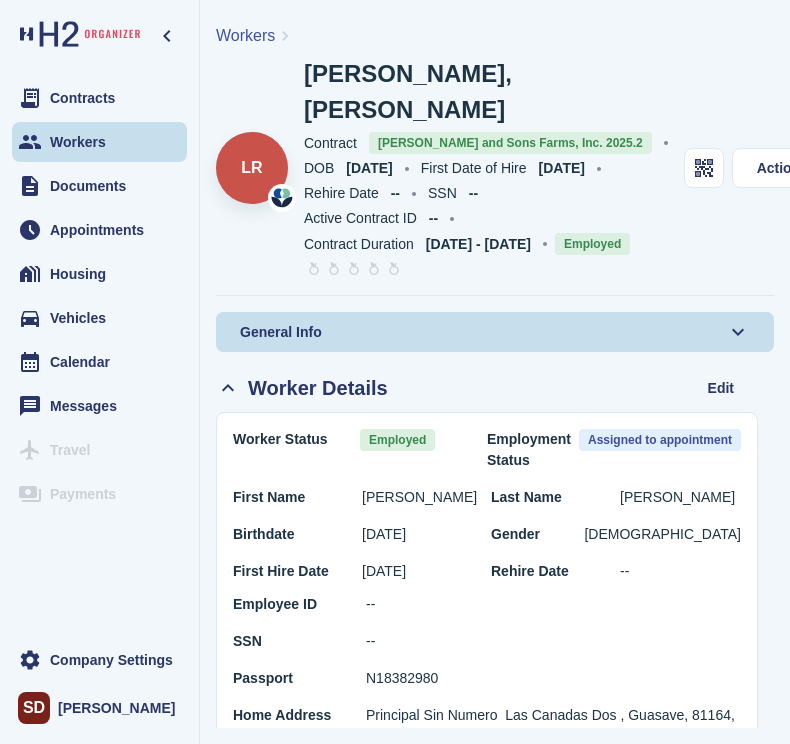 scroll, scrollTop: 0, scrollLeft: 0, axis: both 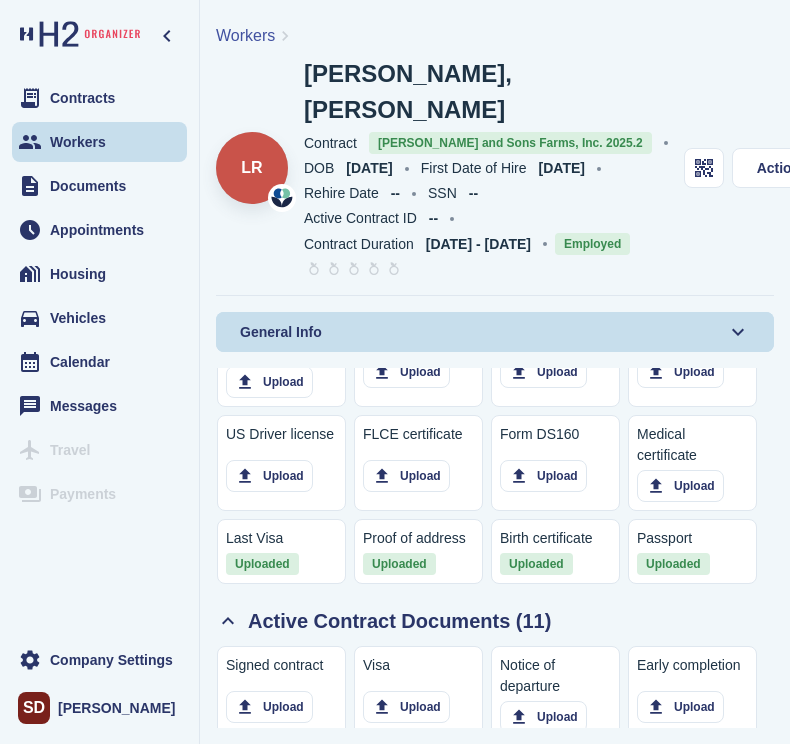 click on "Workers" at bounding box center [245, 36] 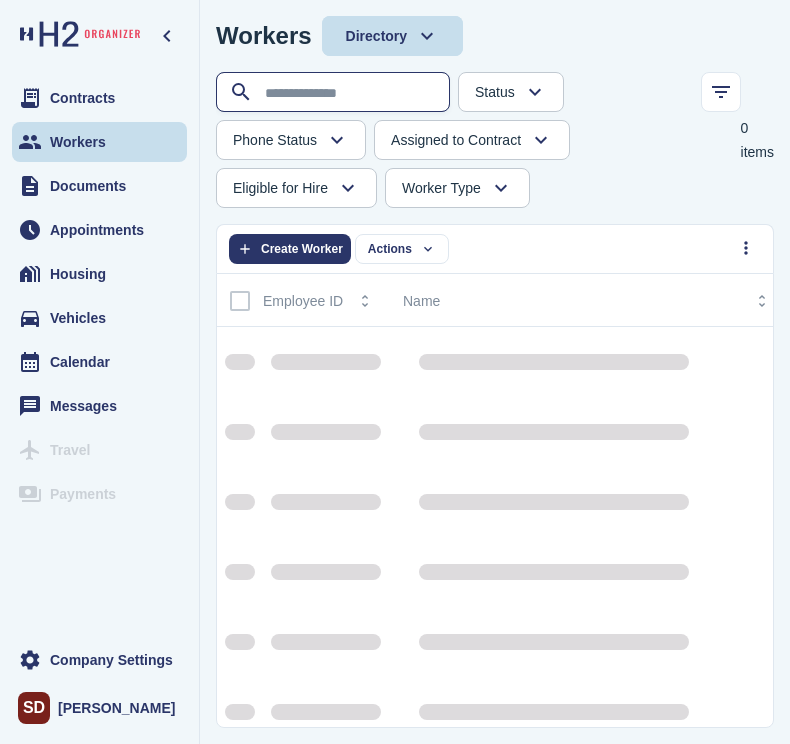 click at bounding box center (335, 93) 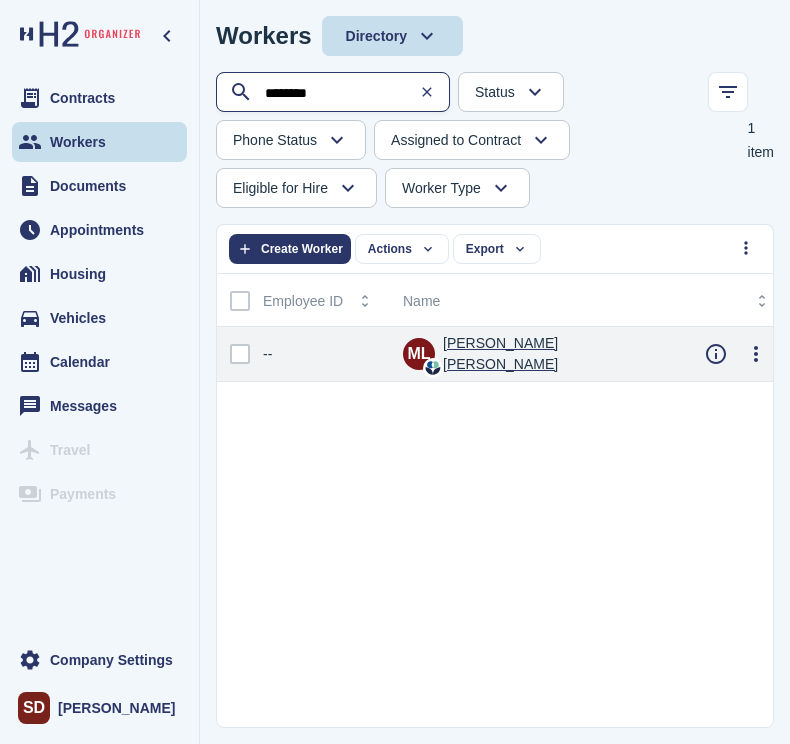type on "********" 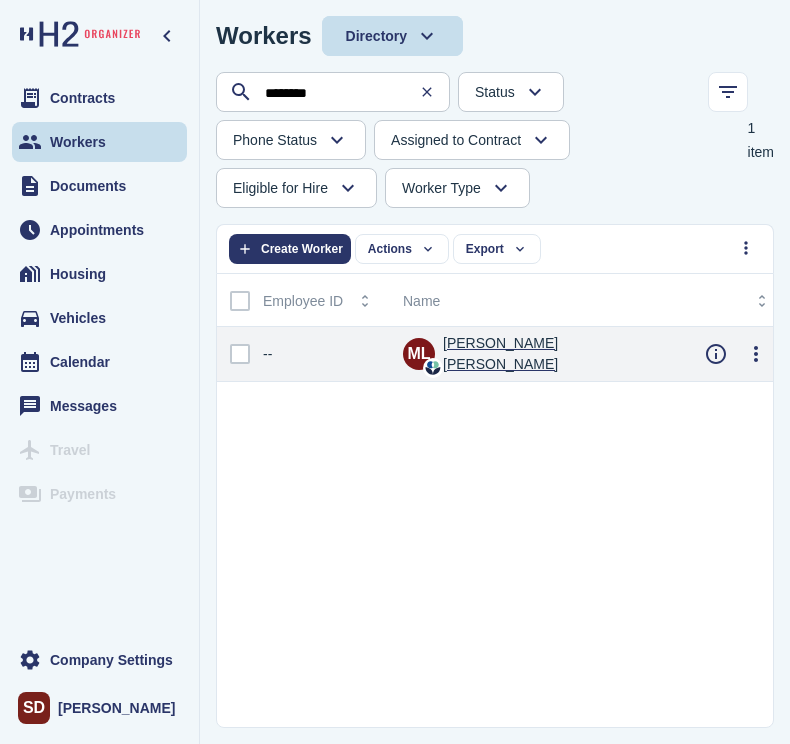 click on "[PERSON_NAME] [PERSON_NAME]" at bounding box center (558, 354) 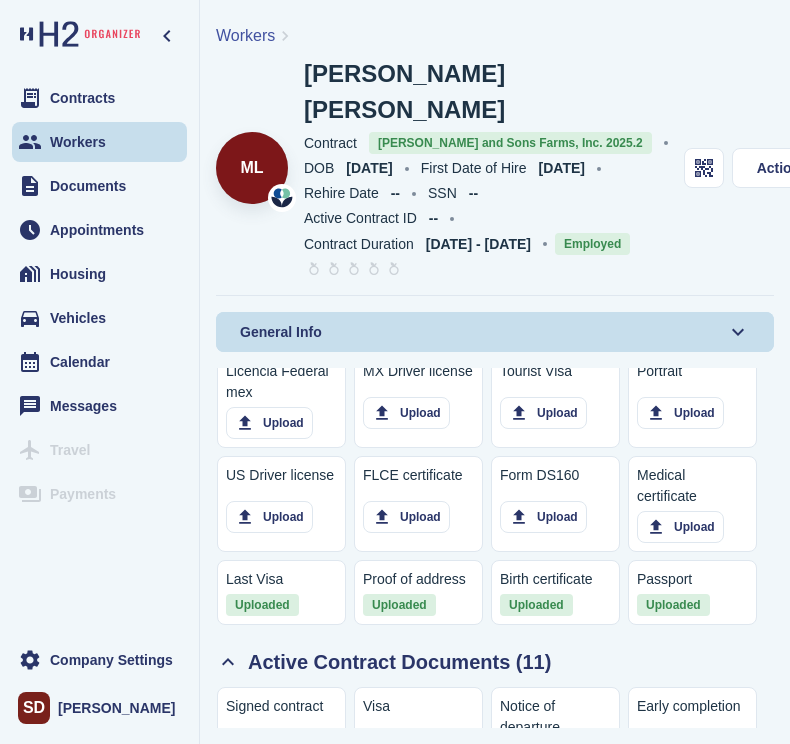 scroll, scrollTop: 2100, scrollLeft: 0, axis: vertical 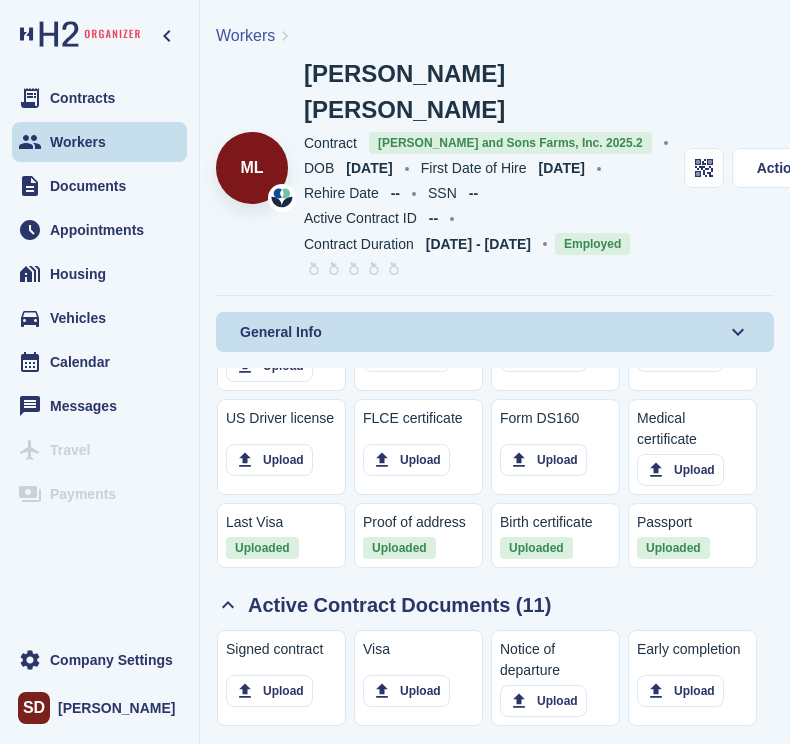 click 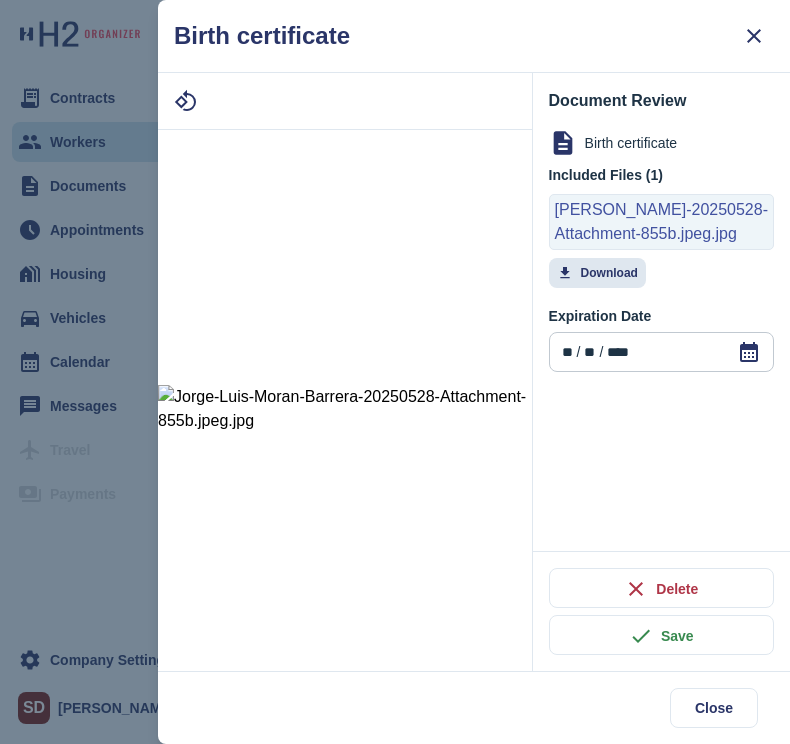 click on "[PERSON_NAME]-20250528-Attachment-855b.jpeg.jpg" at bounding box center (661, 222) 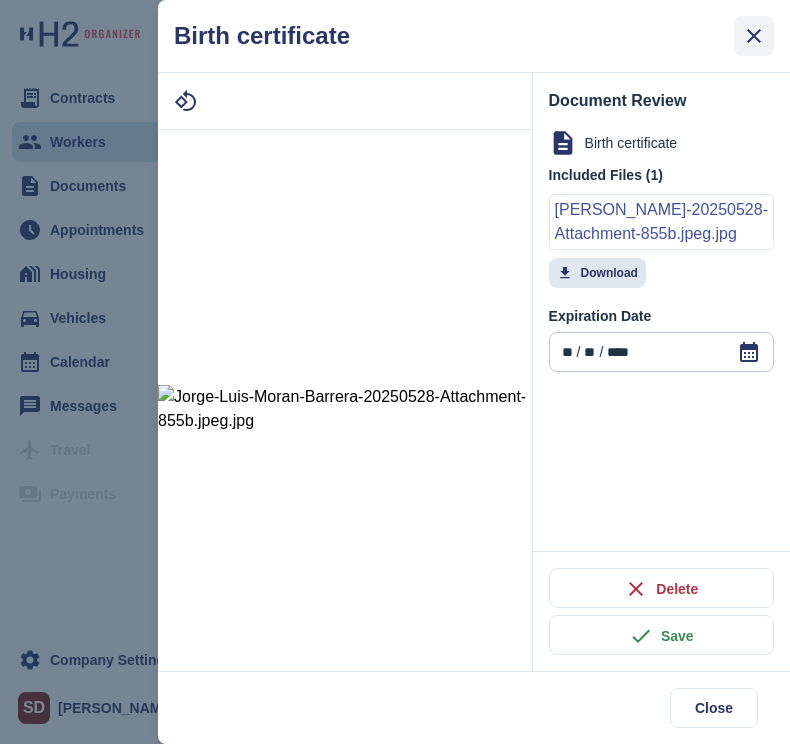 click at bounding box center [754, 36] 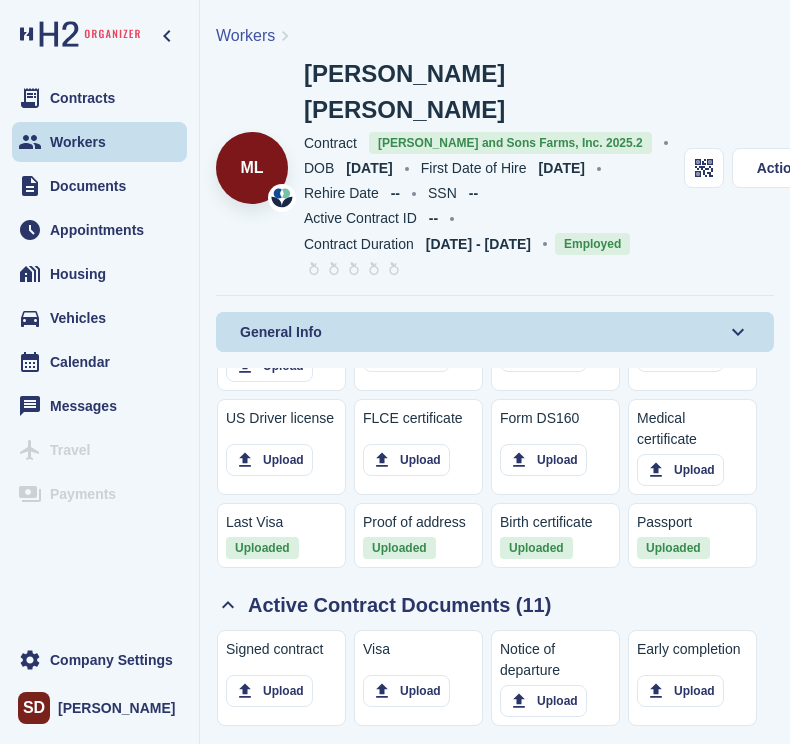 click on "Workers" at bounding box center [245, 35] 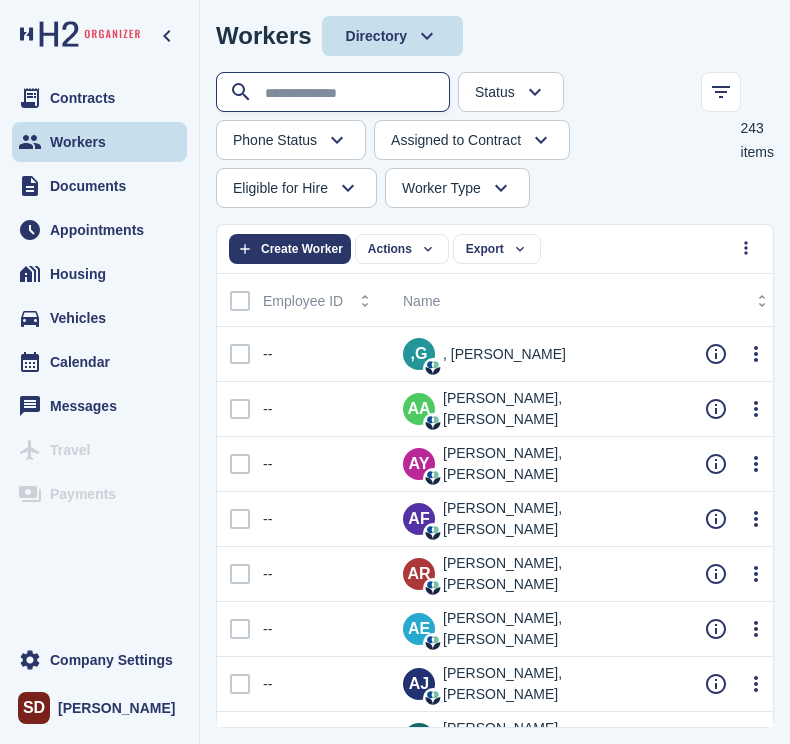 click at bounding box center (335, 93) 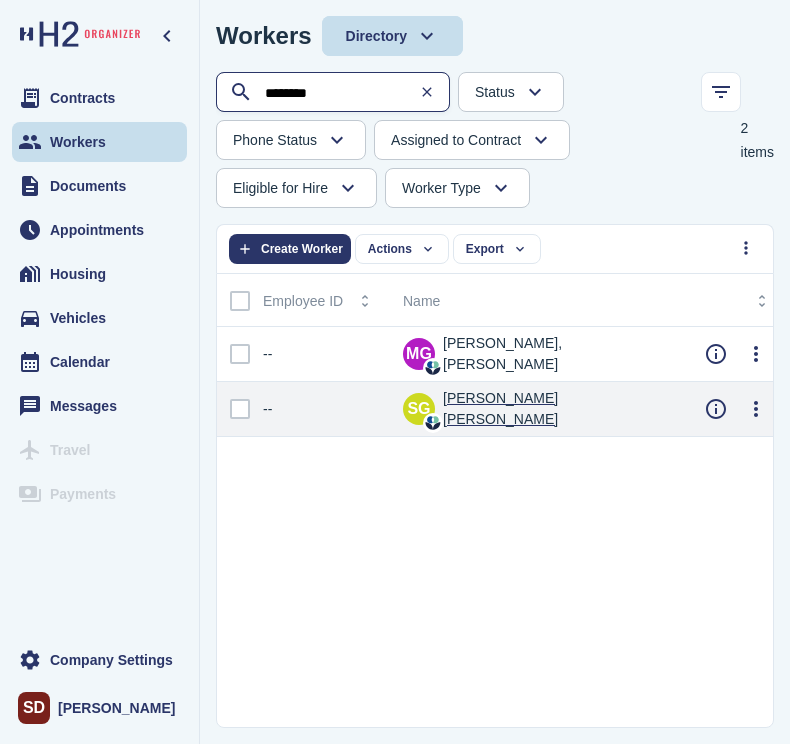 type on "********" 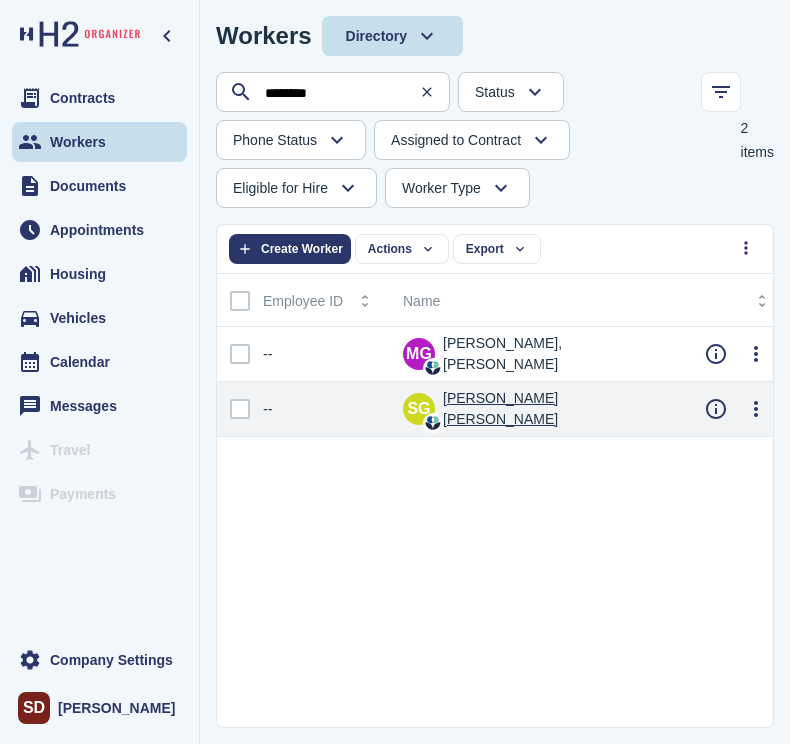 click on "[PERSON_NAME] [PERSON_NAME]" at bounding box center [558, 409] 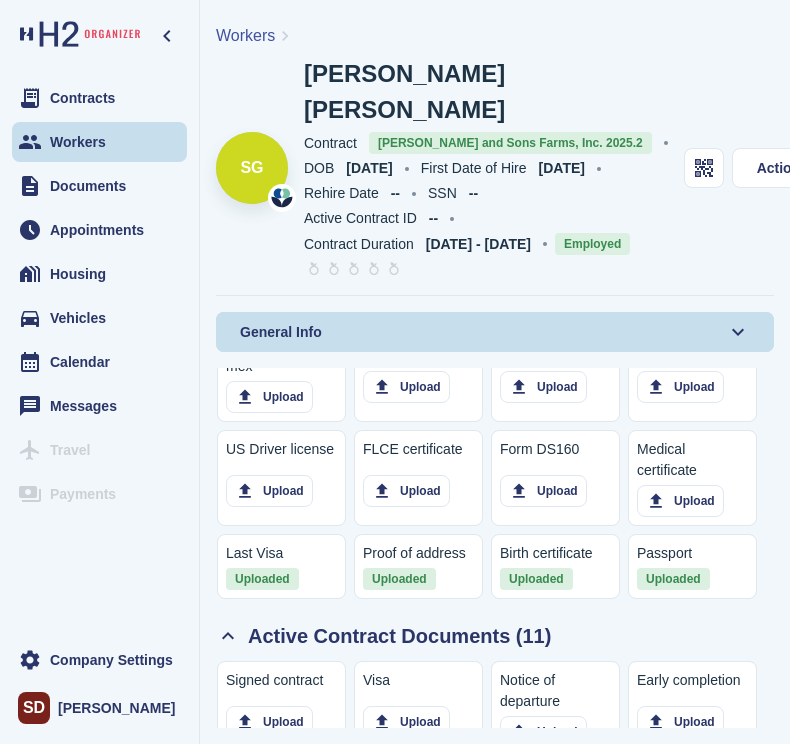 scroll, scrollTop: 2000, scrollLeft: 0, axis: vertical 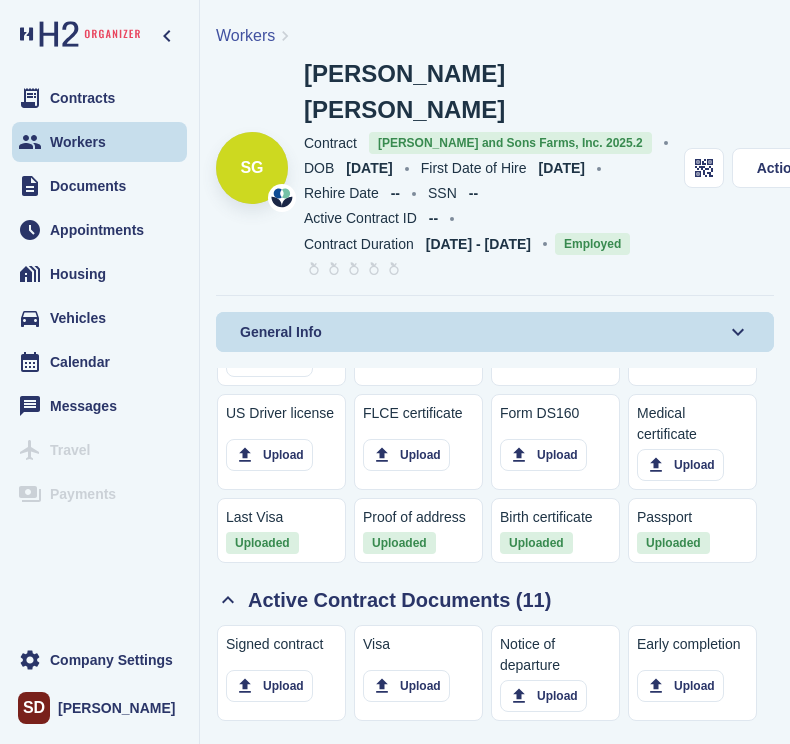 click 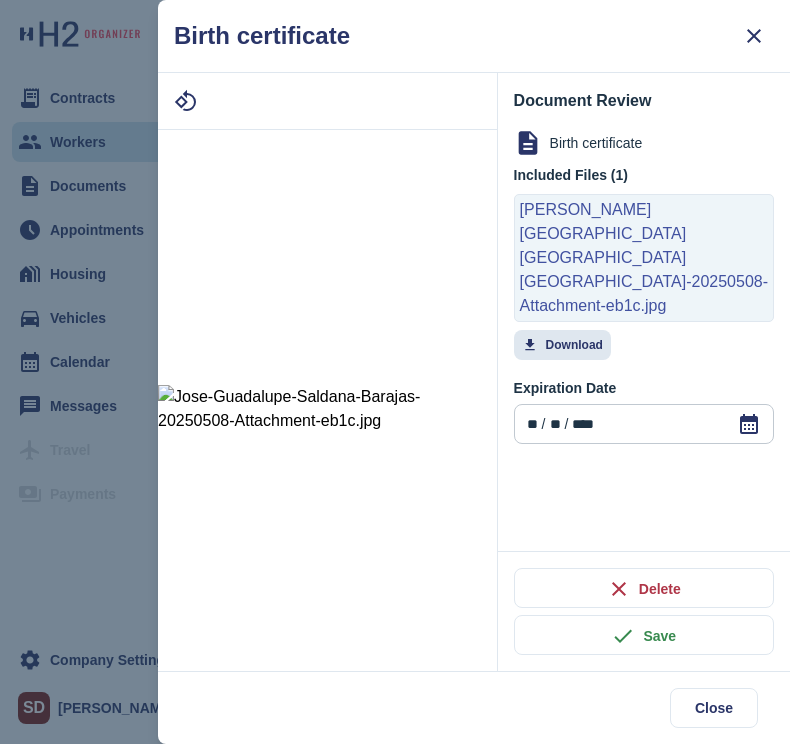 click on "[PERSON_NAME][GEOGRAPHIC_DATA][GEOGRAPHIC_DATA][GEOGRAPHIC_DATA]-20250508-Attachment-eb1c.jpg" at bounding box center (644, 258) 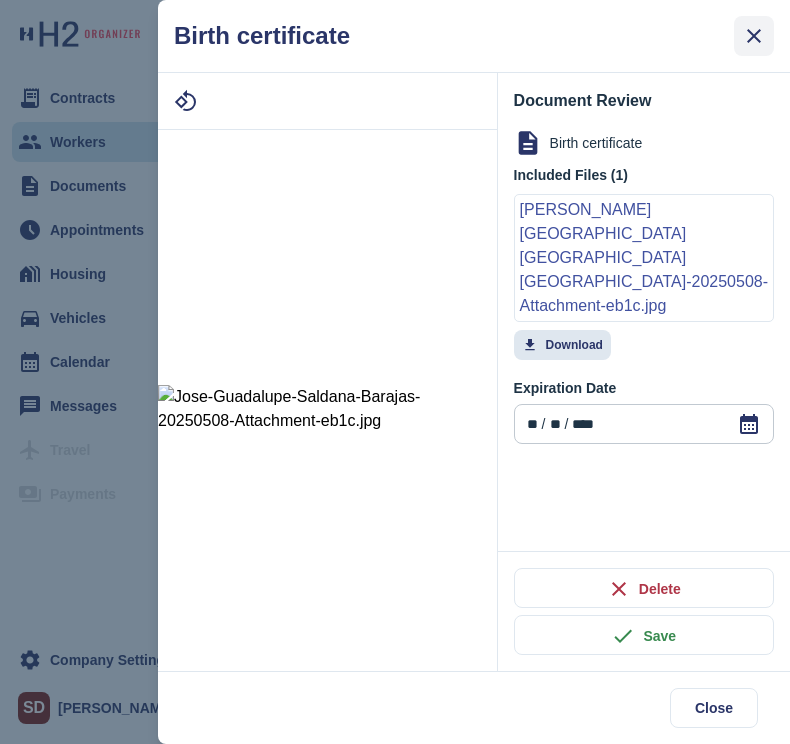 click at bounding box center [754, 36] 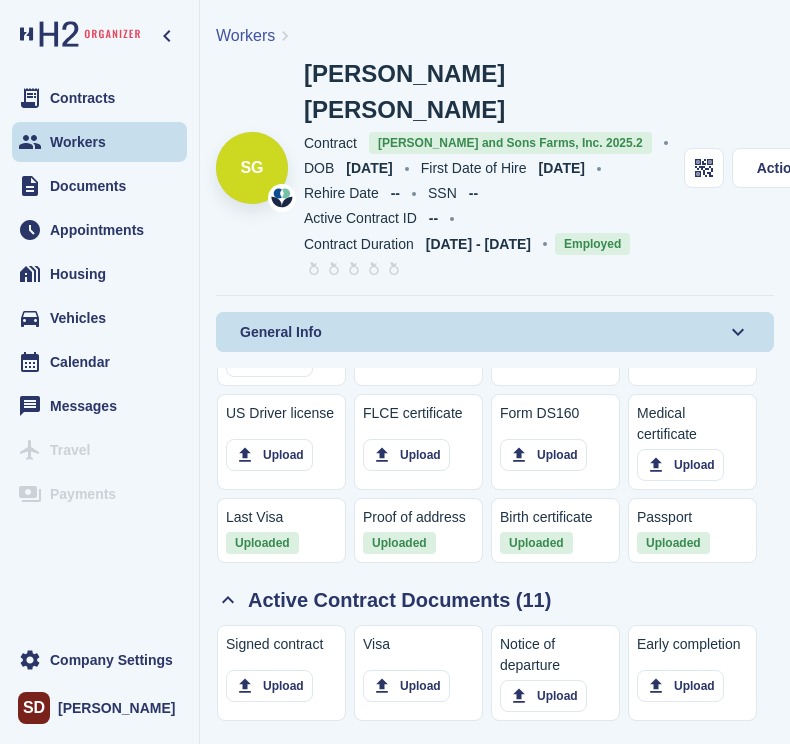click on "Workers" at bounding box center (245, 35) 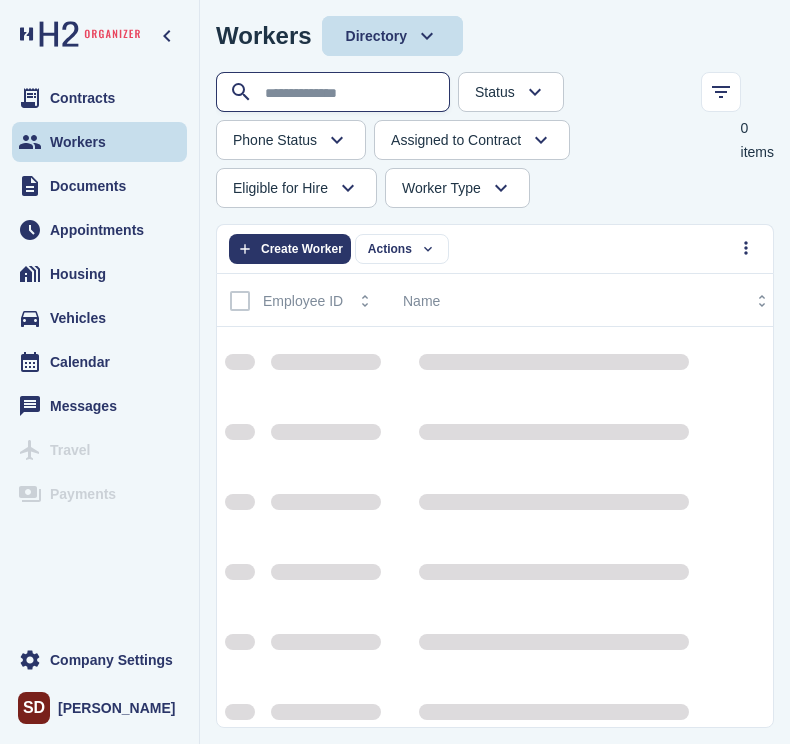 click at bounding box center (335, 93) 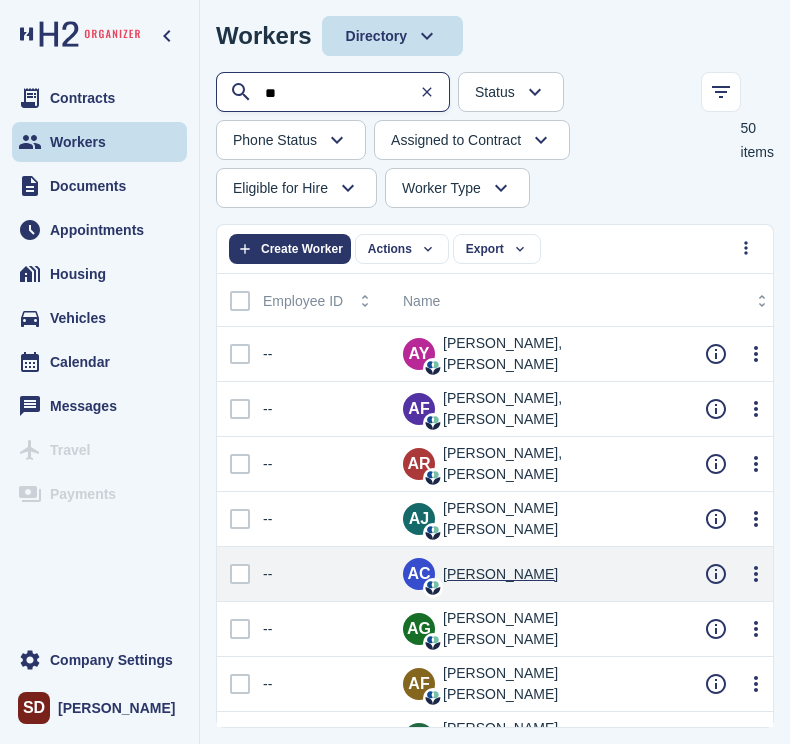 type on "**" 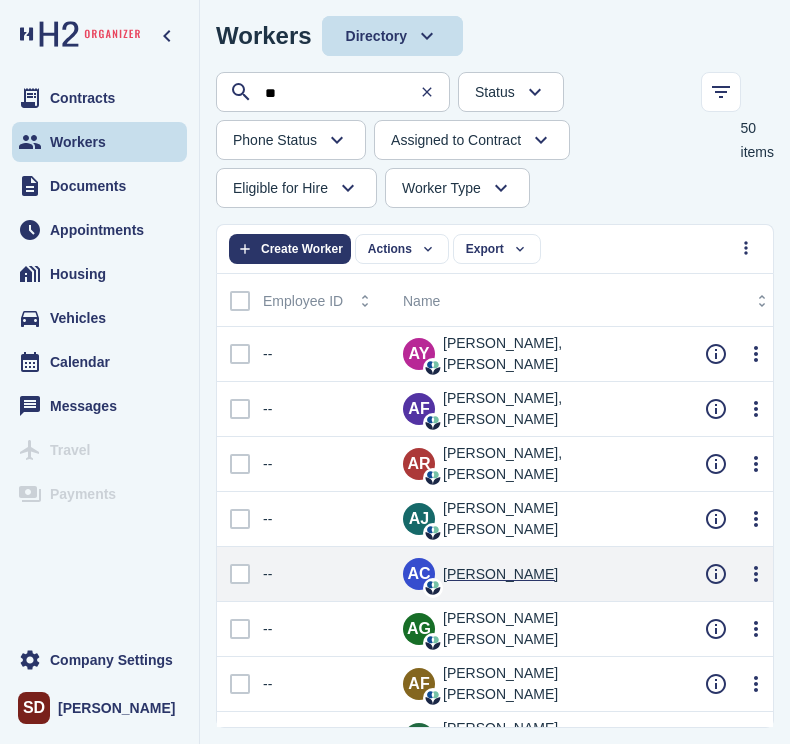 click on "[PERSON_NAME]" at bounding box center [500, 574] 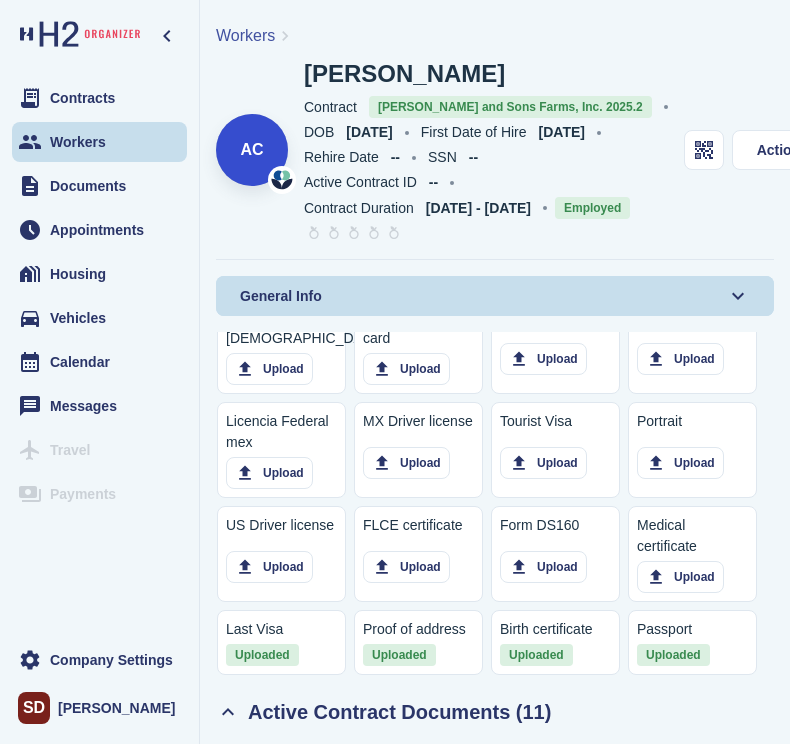 scroll, scrollTop: 1900, scrollLeft: 0, axis: vertical 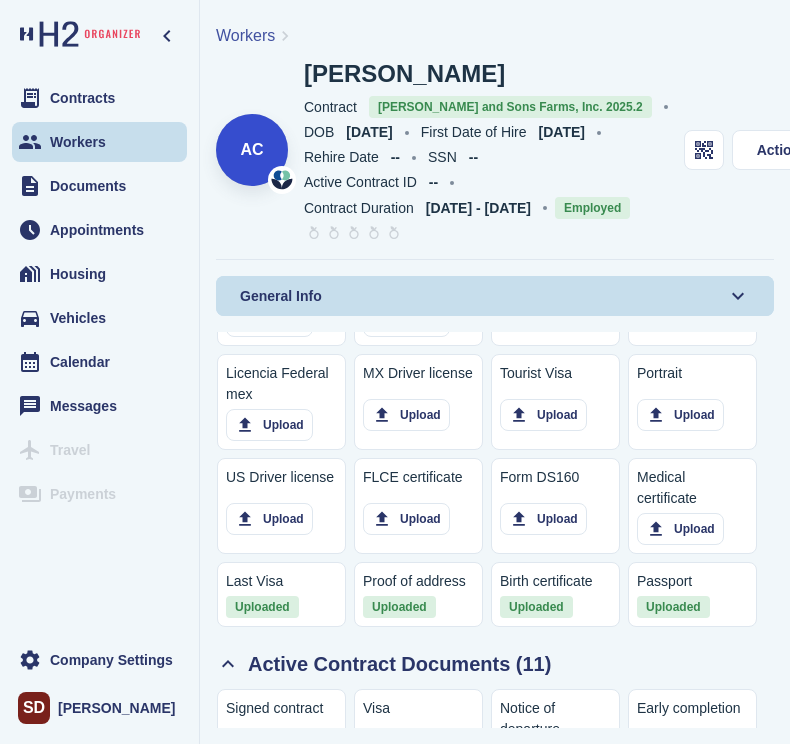 click 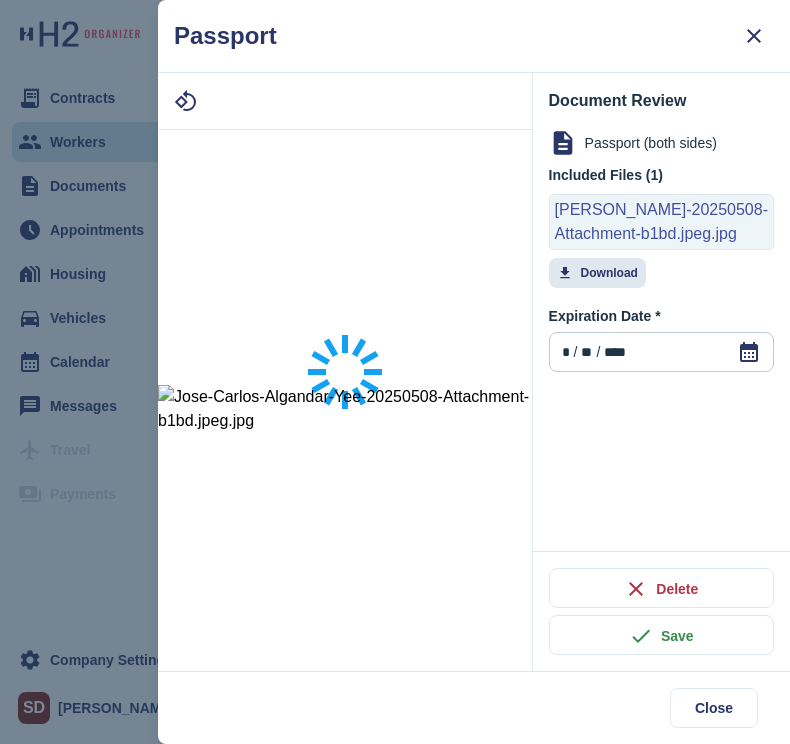 click on "[PERSON_NAME]-20250508-Attachment-b1bd.jpeg.jpg" at bounding box center [661, 222] 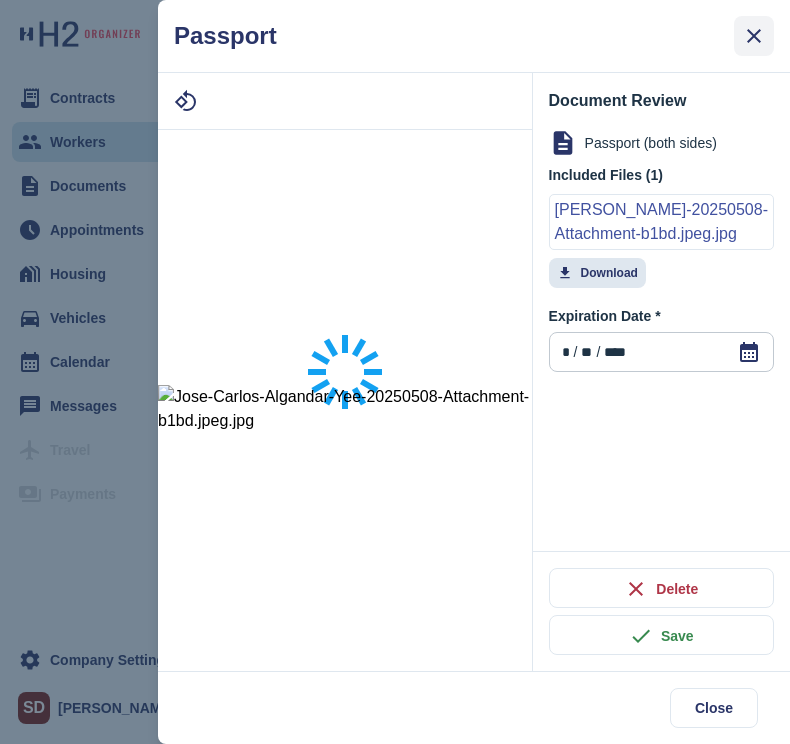 click at bounding box center (754, 36) 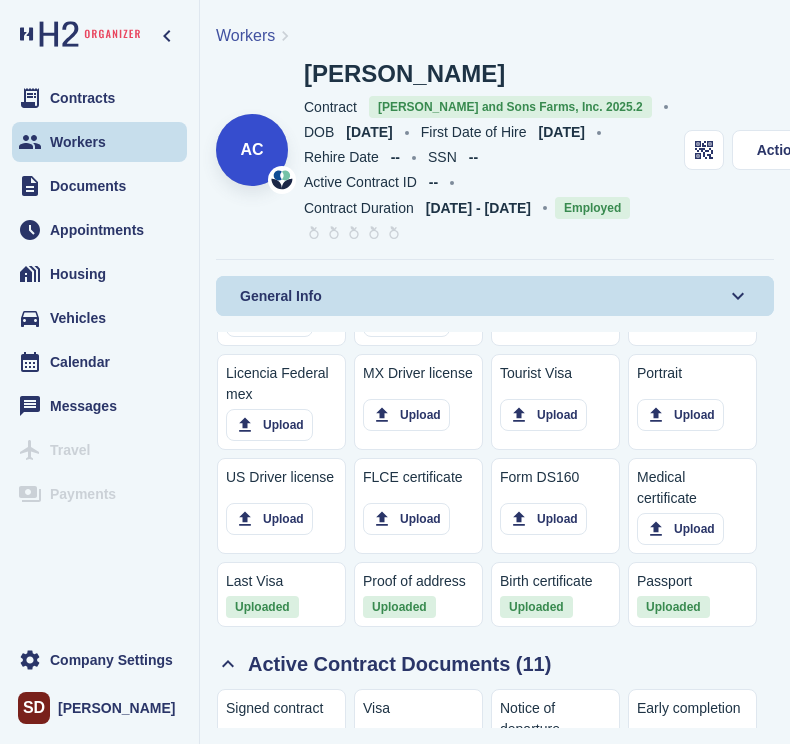 click on "Workers" at bounding box center (245, 35) 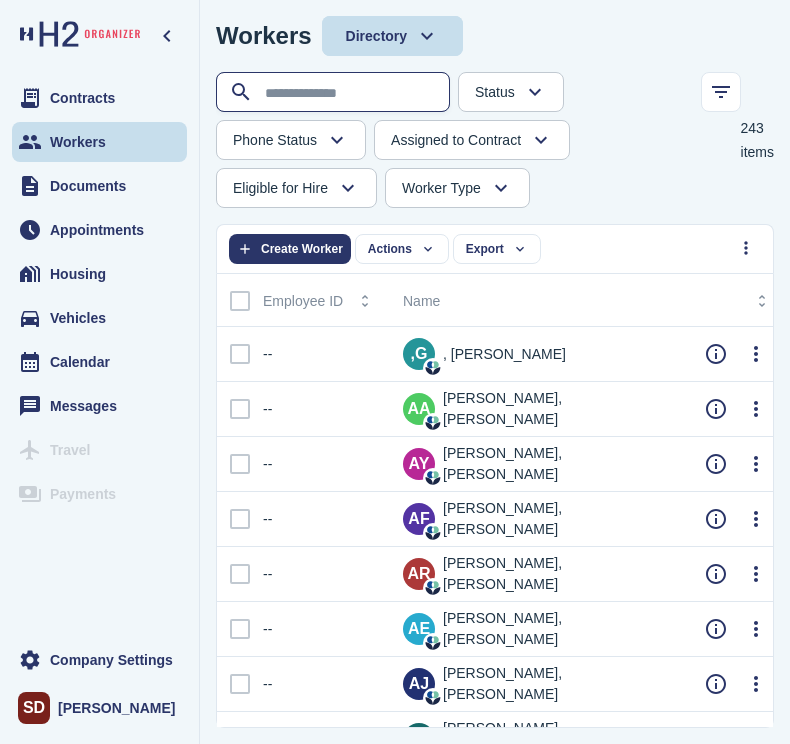 click at bounding box center [335, 93] 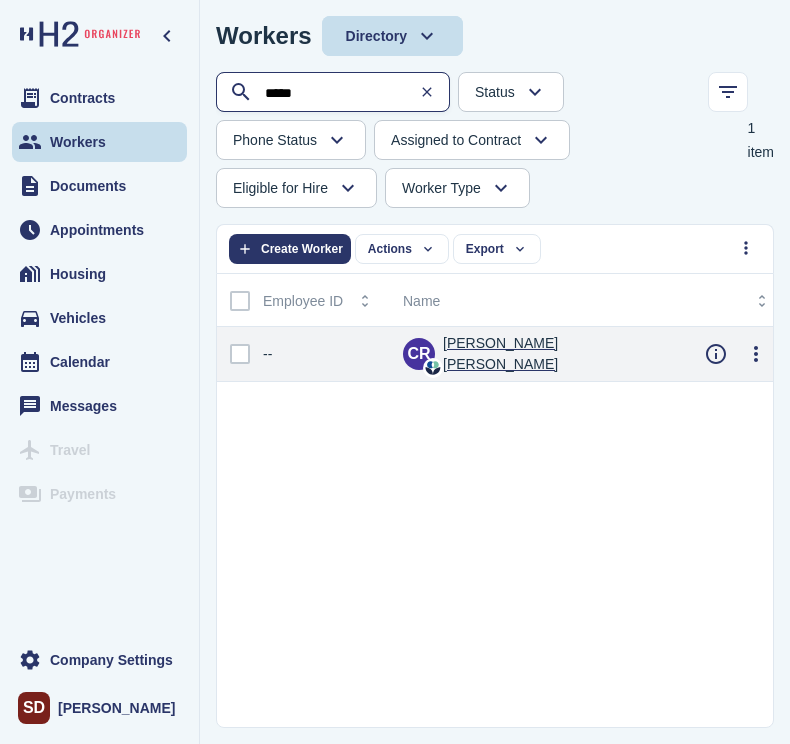 type on "*****" 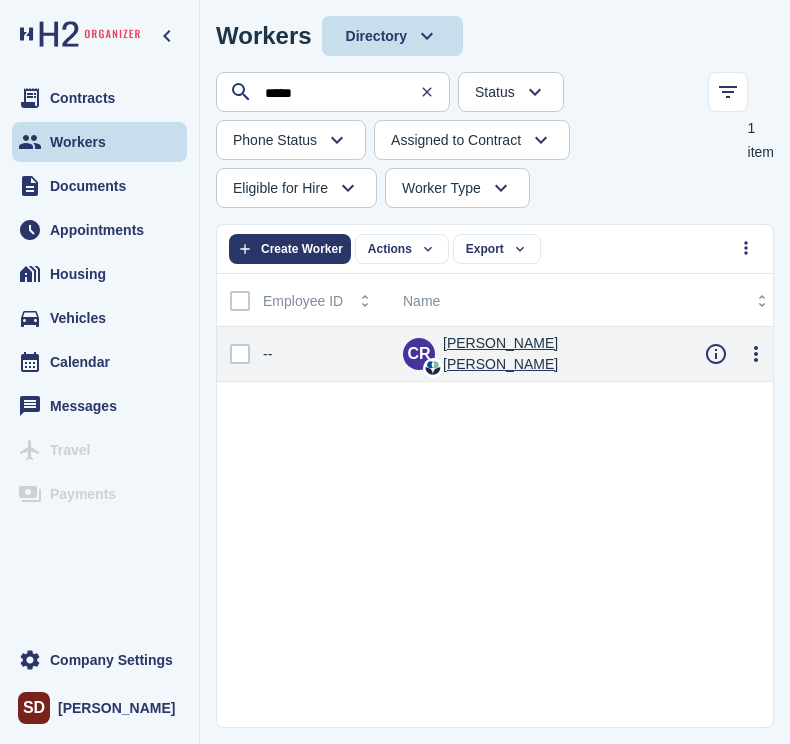 click on "[PERSON_NAME] [PERSON_NAME]" at bounding box center [558, 354] 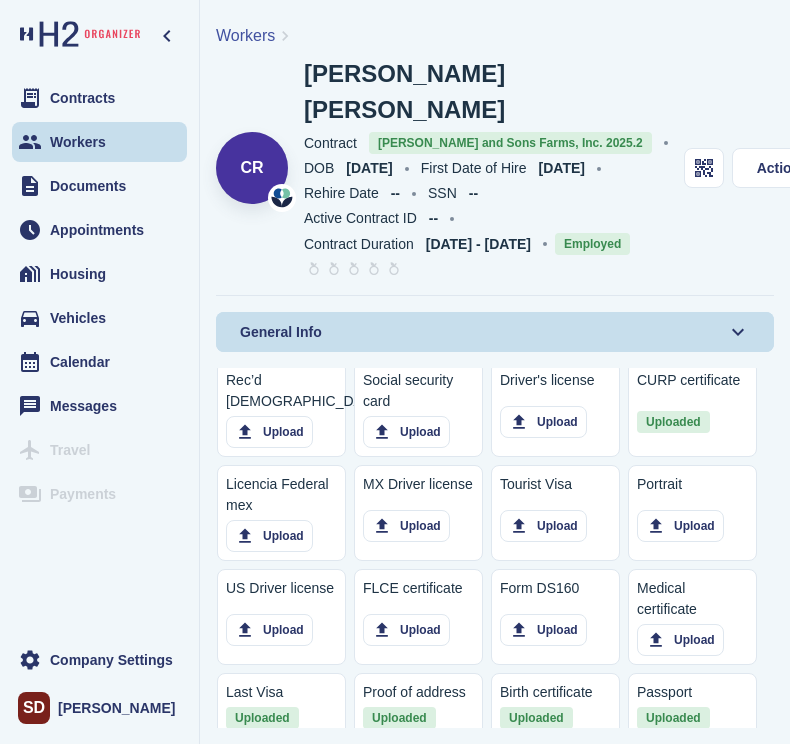 scroll, scrollTop: 1900, scrollLeft: 0, axis: vertical 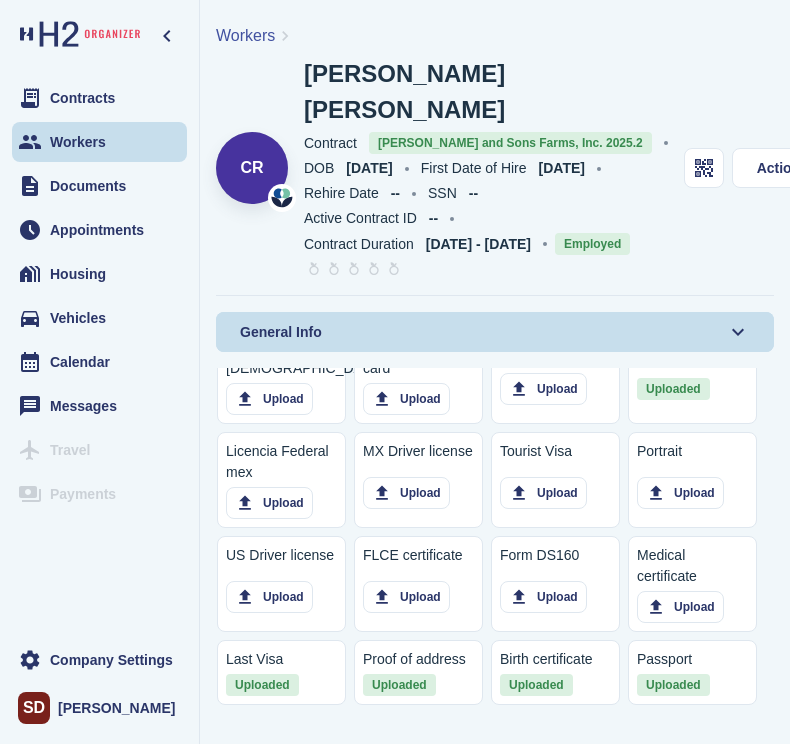 click 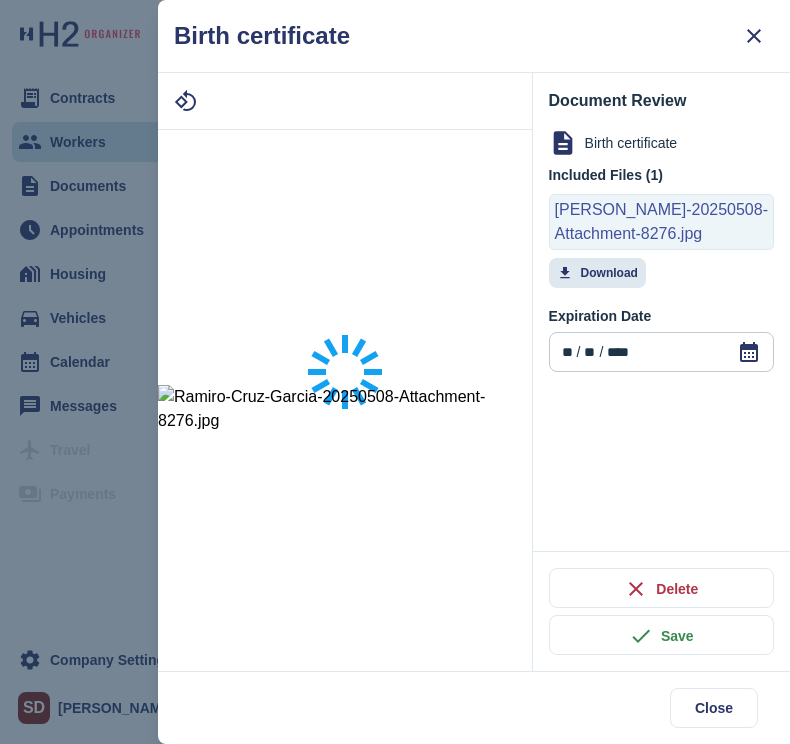 click on "[PERSON_NAME]-20250508-Attachment-8276.jpg" at bounding box center [661, 222] 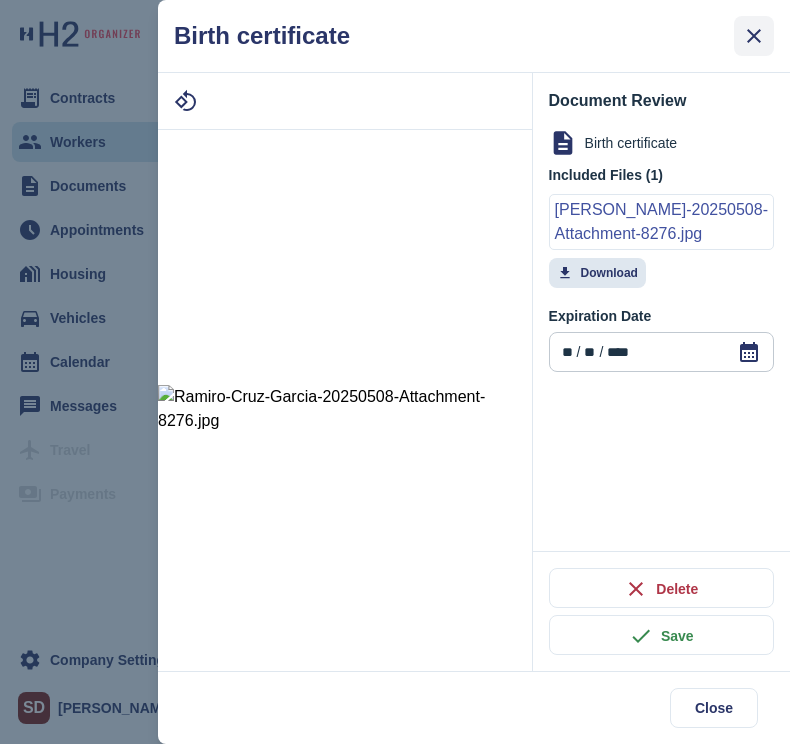 click at bounding box center (754, 36) 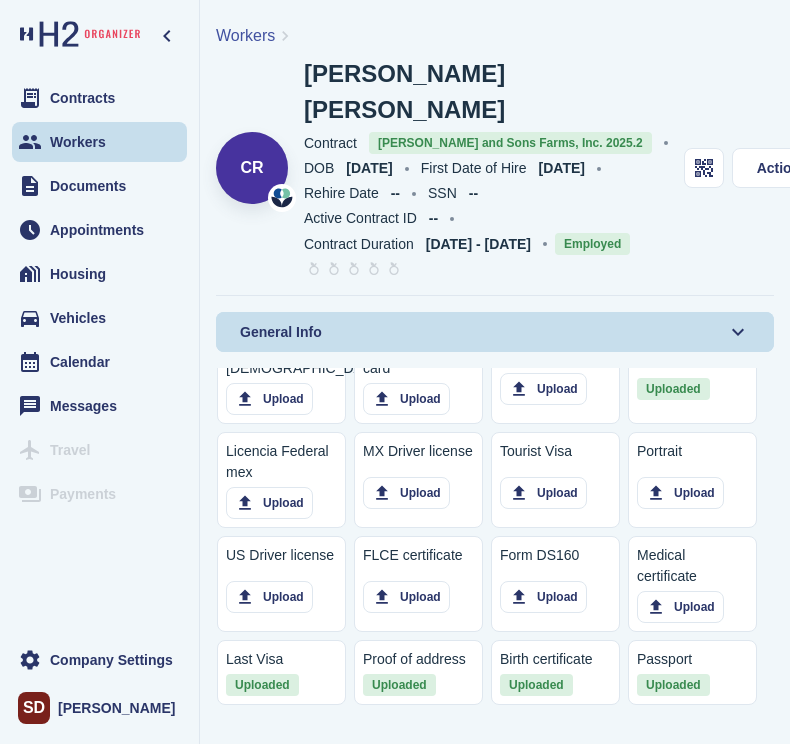 click on "Workers" at bounding box center [245, 36] 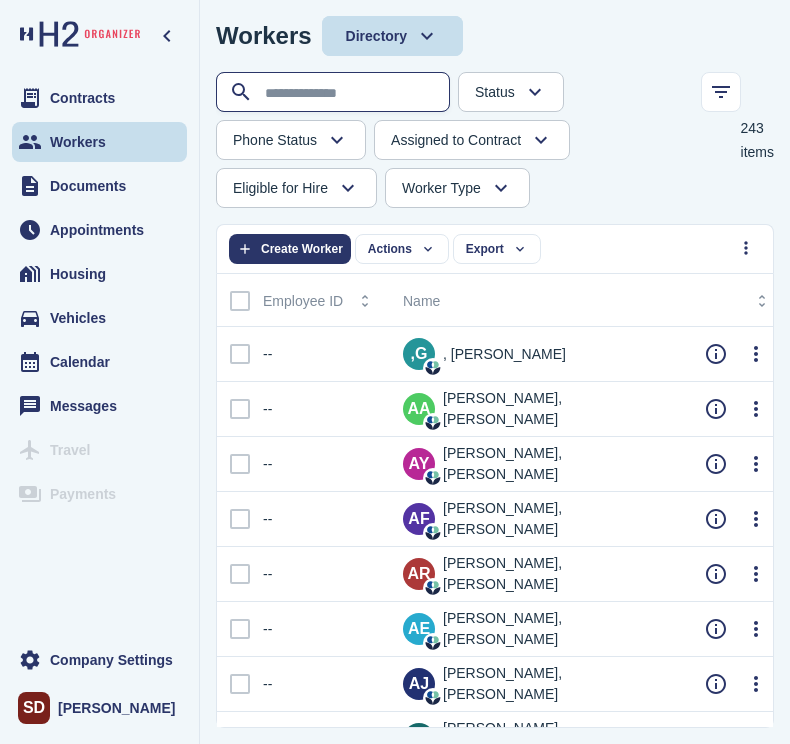 click at bounding box center (335, 93) 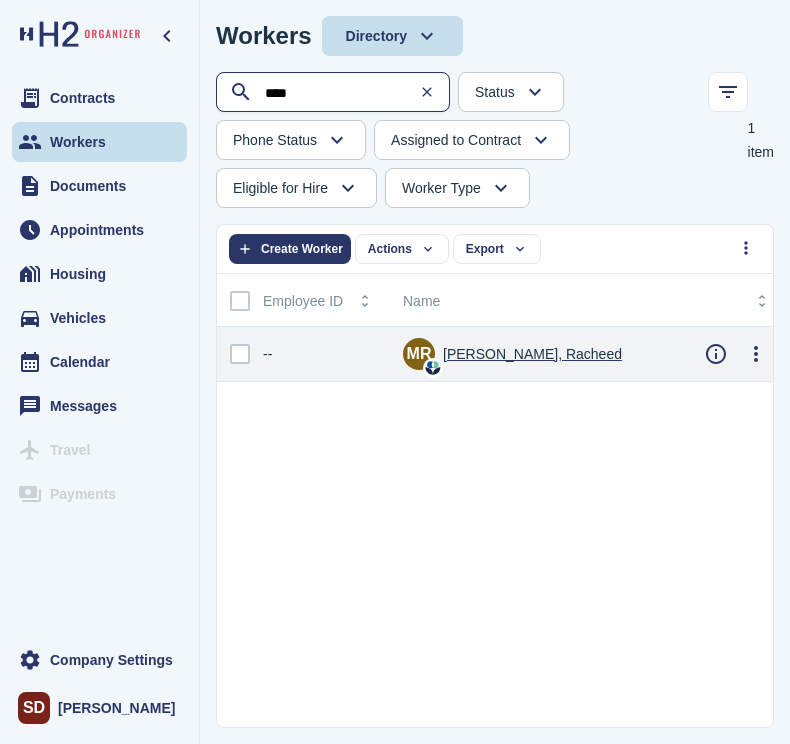 type on "****" 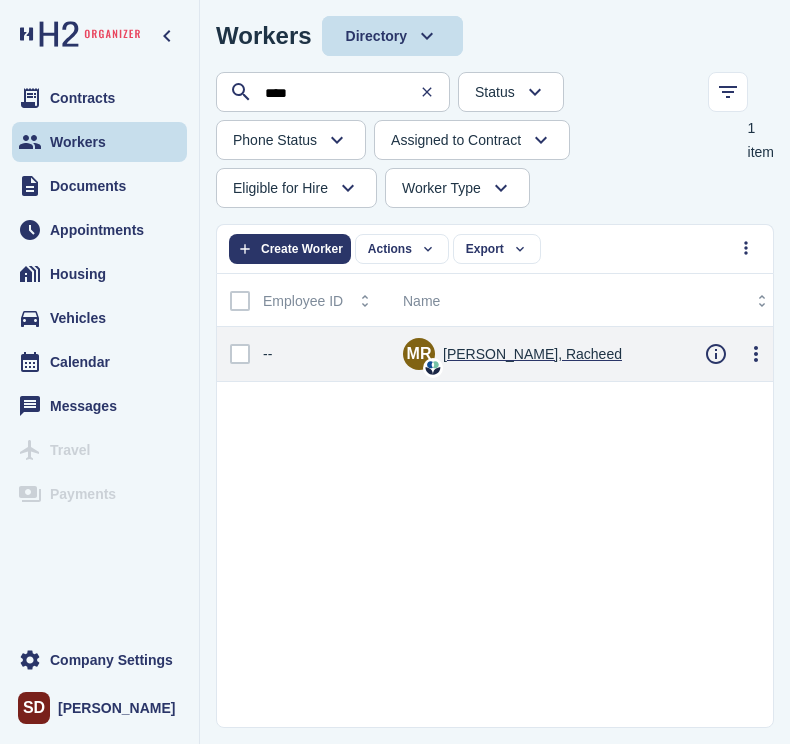 click on "[PERSON_NAME], Racheed" at bounding box center [532, 354] 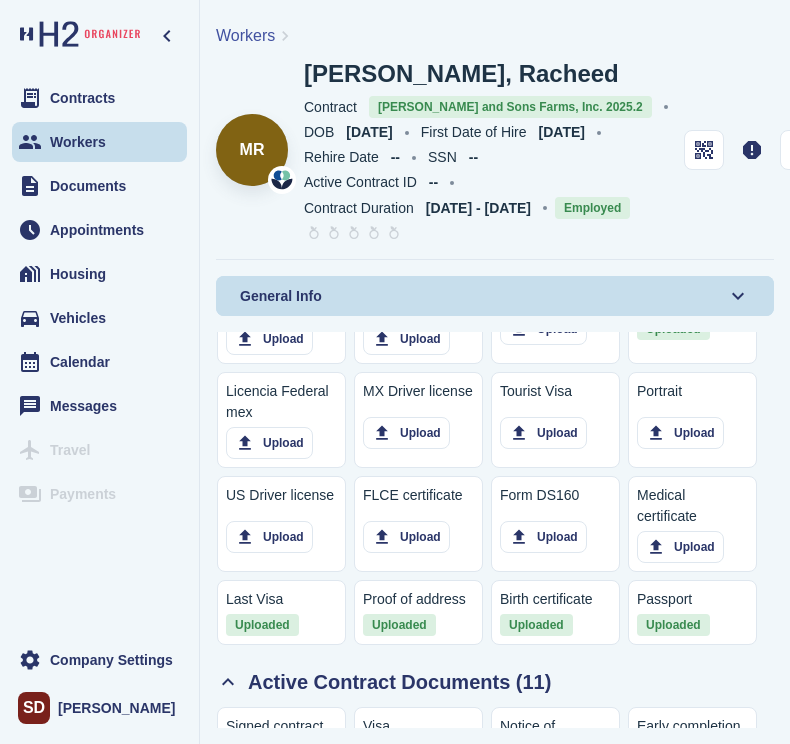 scroll, scrollTop: 2000, scrollLeft: 0, axis: vertical 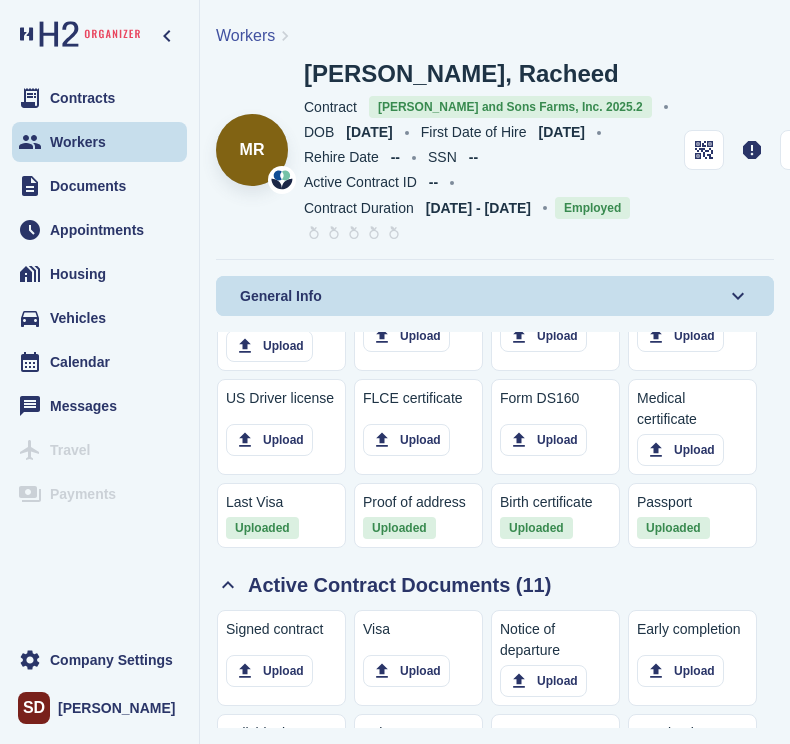 click 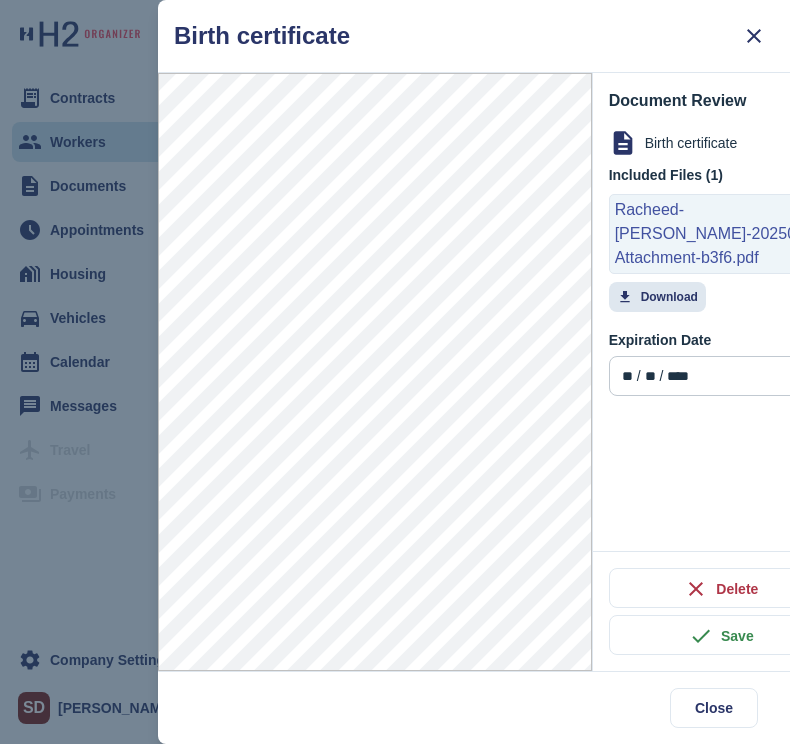 click on "Racheed-[PERSON_NAME]-20250508-Attachment-b3f6.pdf" at bounding box center [721, 234] 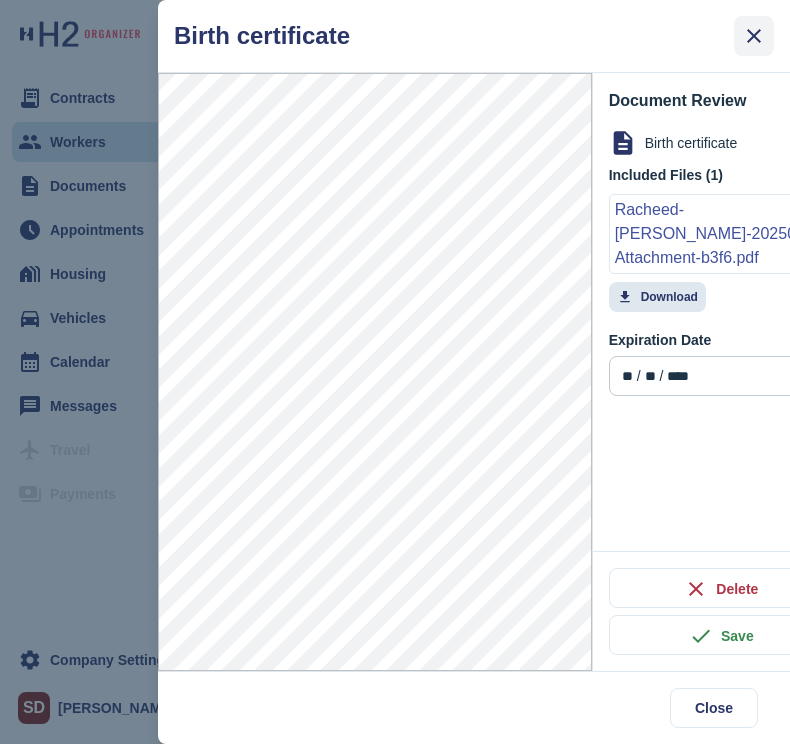 click at bounding box center [754, 36] 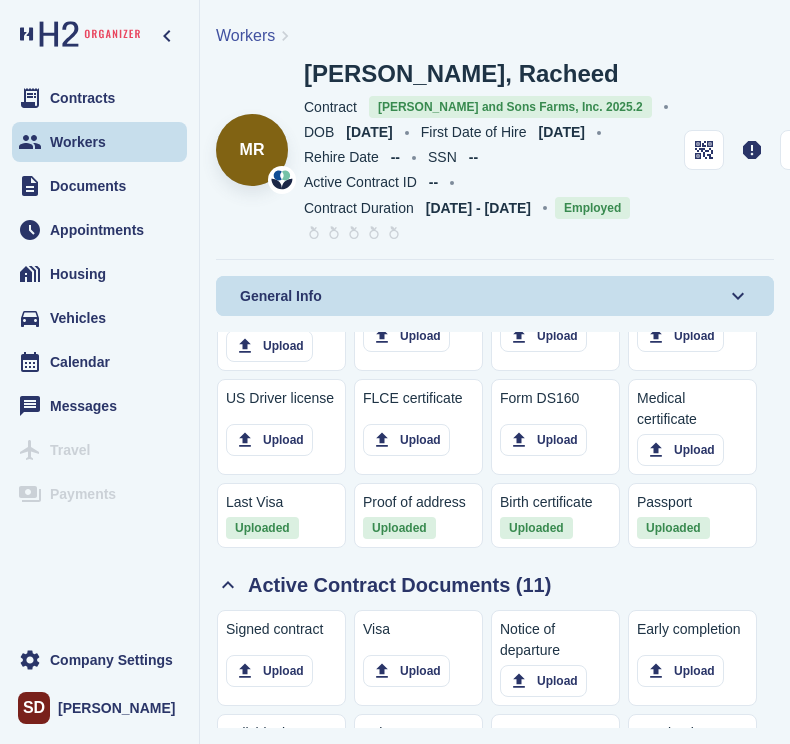 click on "Workers" at bounding box center [245, 35] 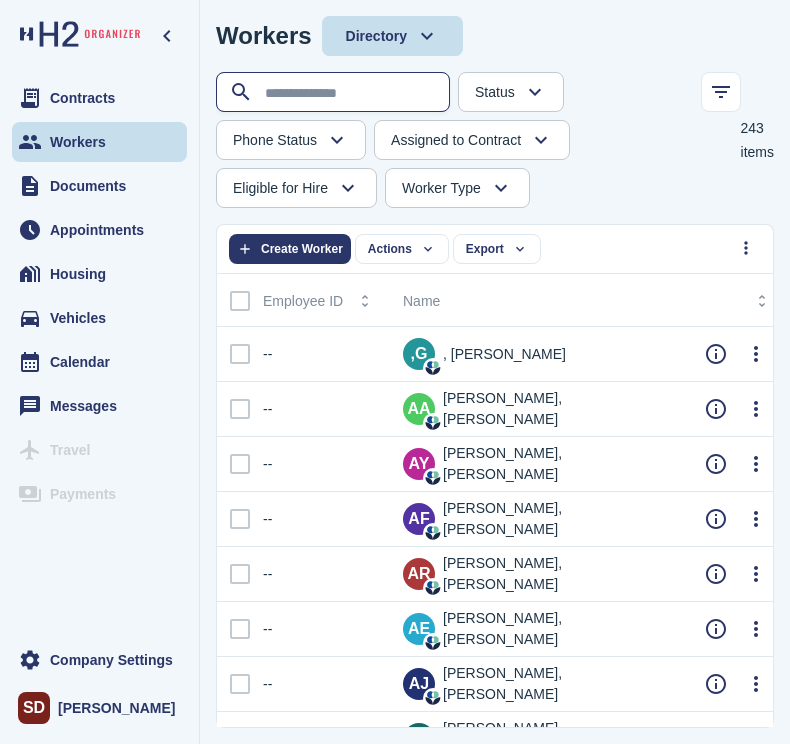 click at bounding box center [335, 93] 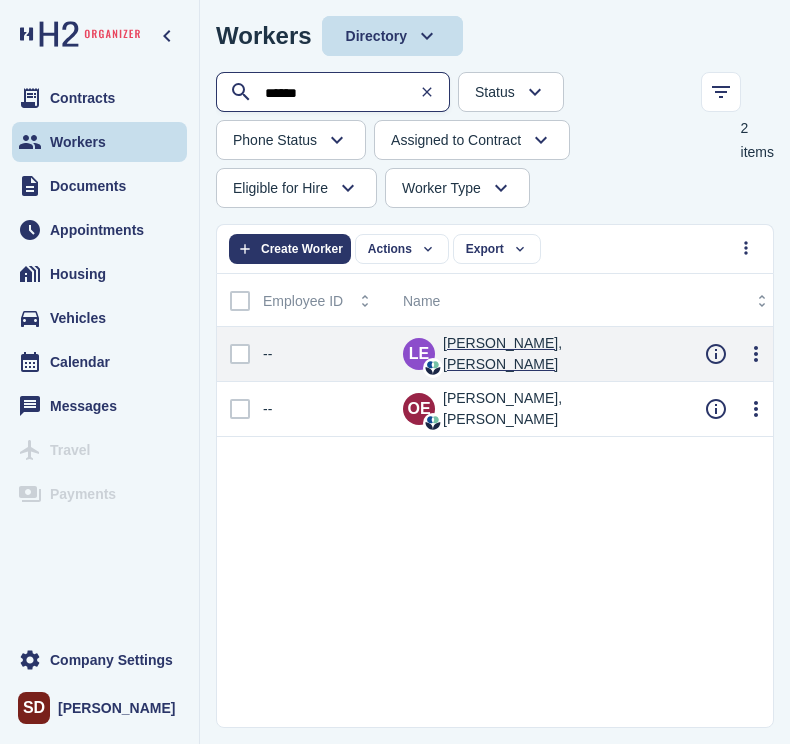 type on "******" 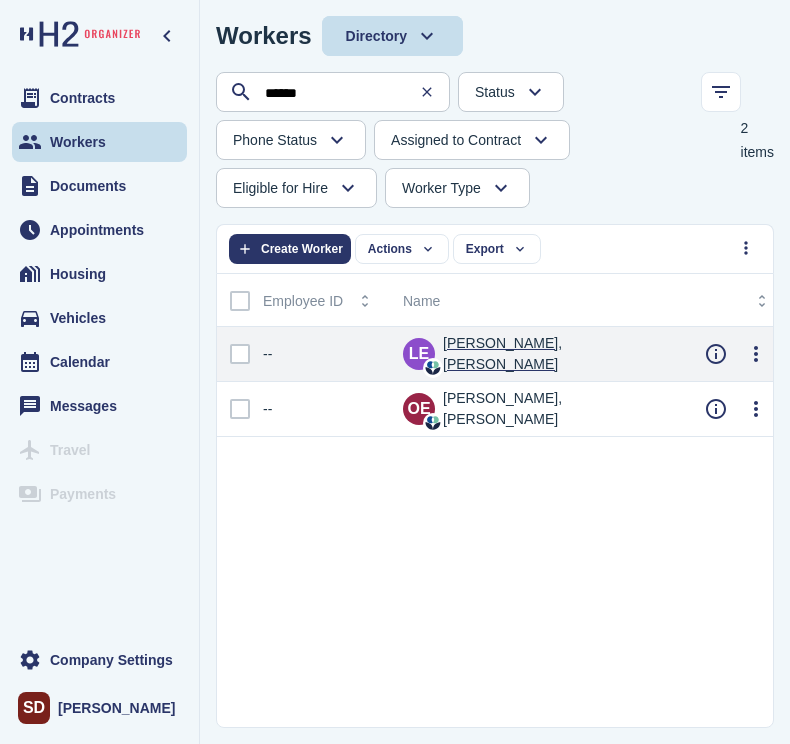 click on "[PERSON_NAME], [PERSON_NAME]" at bounding box center [558, 354] 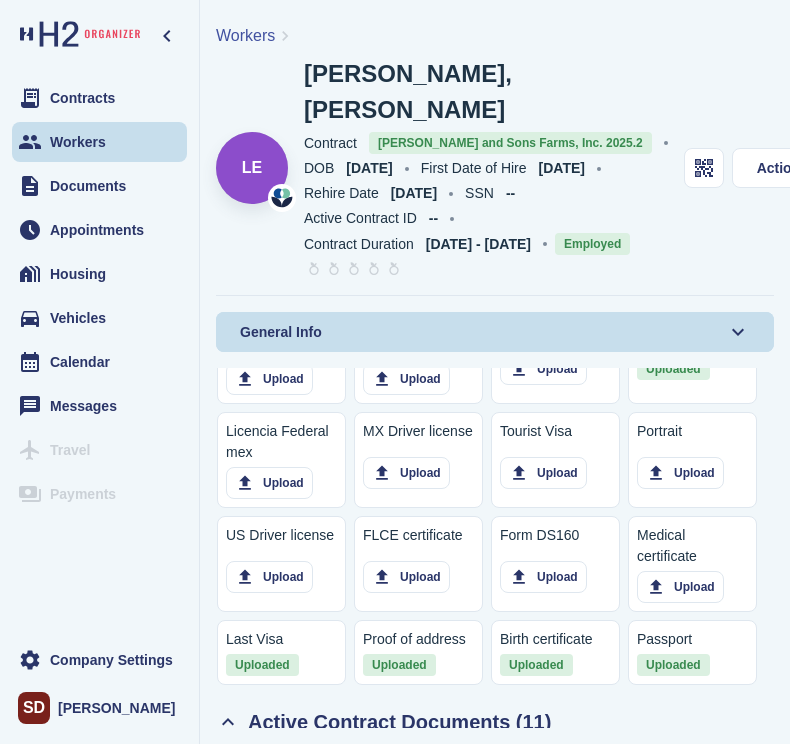 scroll, scrollTop: 1900, scrollLeft: 0, axis: vertical 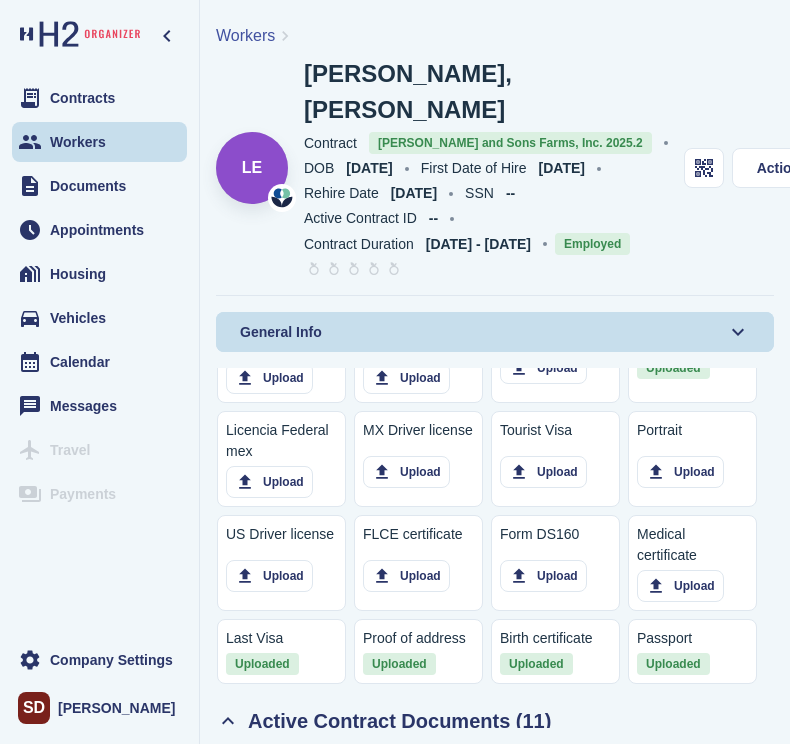 click 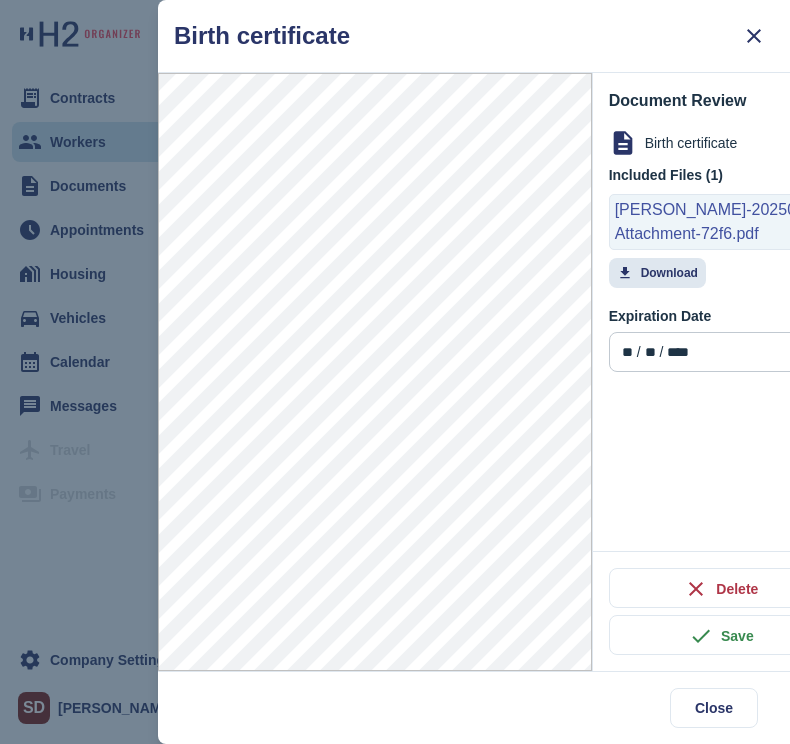 click on "[PERSON_NAME]-20250508-Attachment-72f6.pdf" at bounding box center [721, 222] 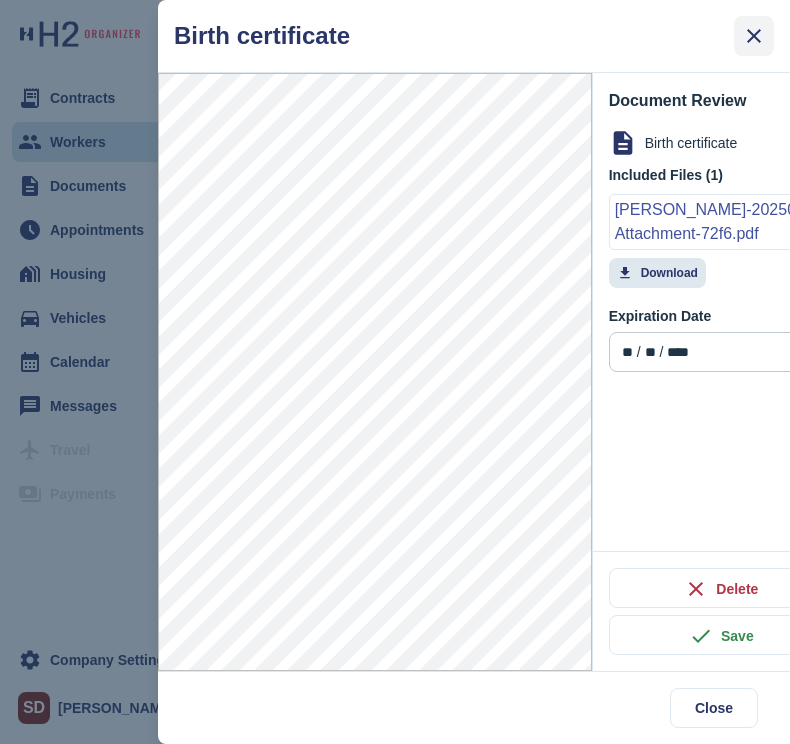 click at bounding box center [754, 36] 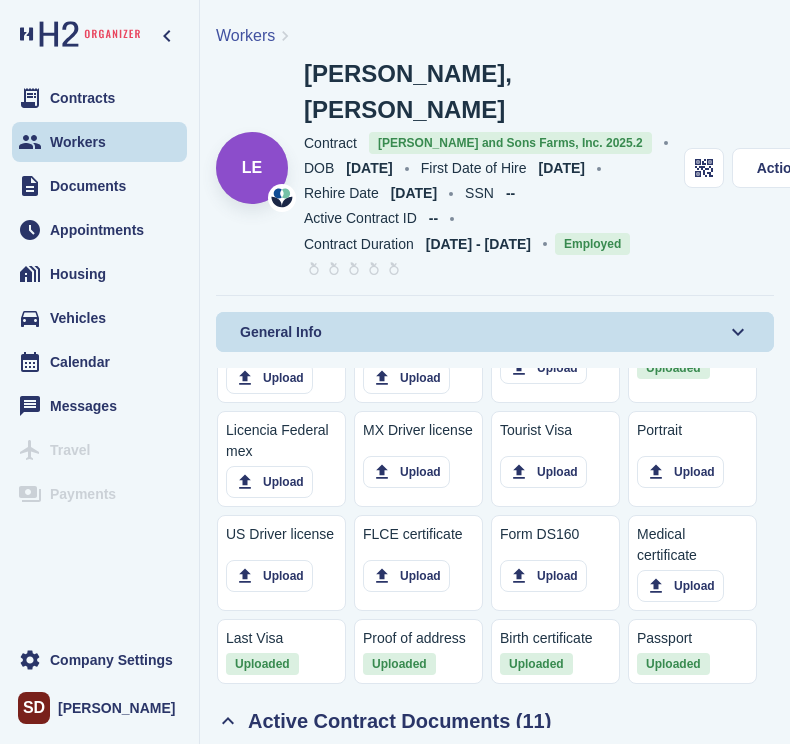 click on "Workers" at bounding box center [245, 35] 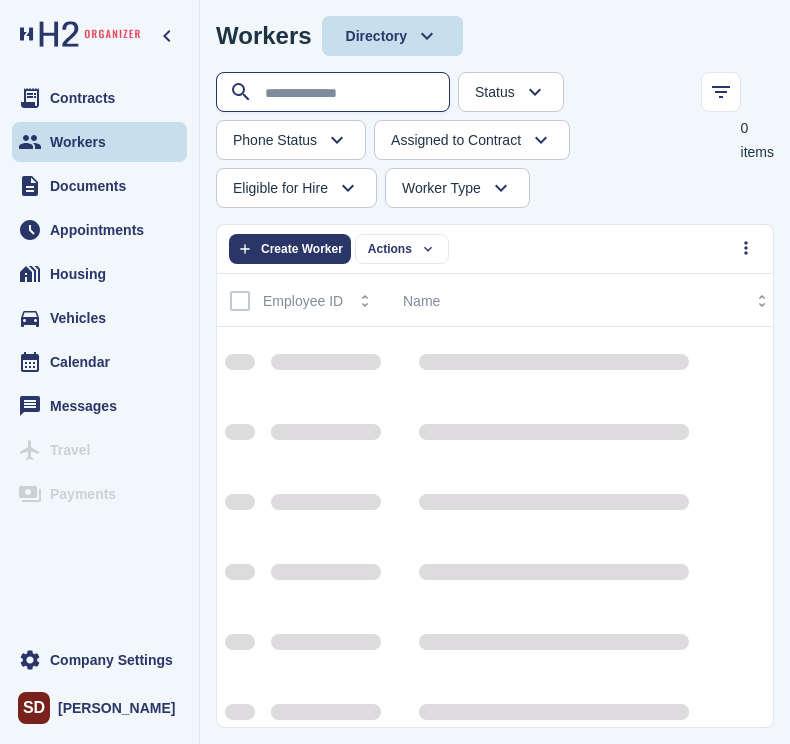 click at bounding box center [335, 93] 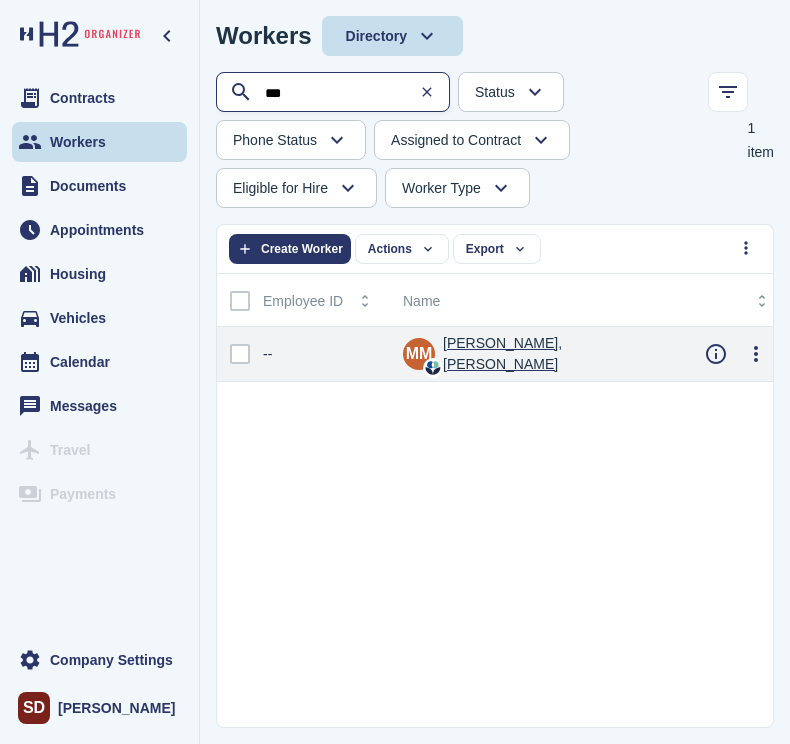 type on "***" 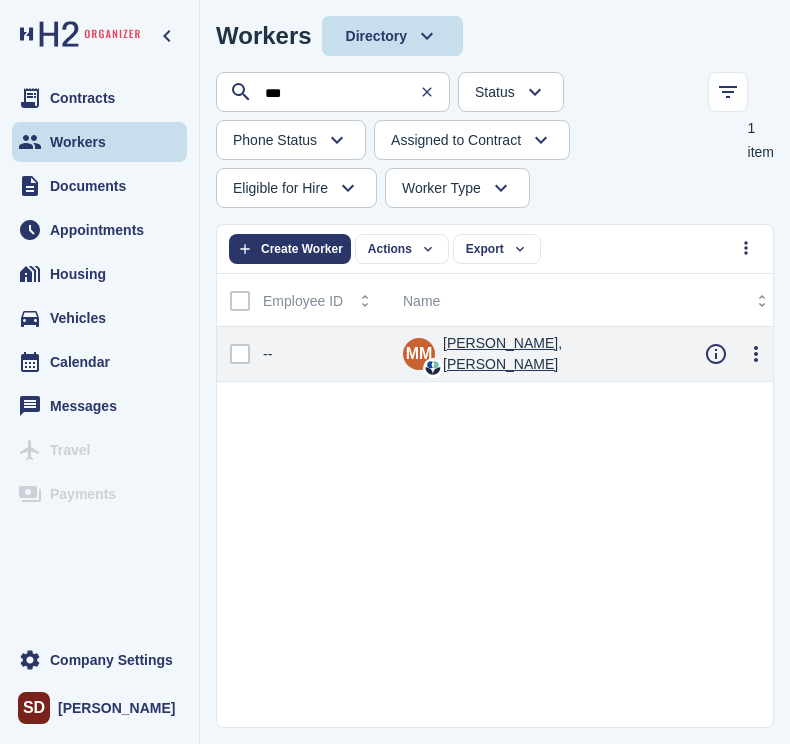 click on "[PERSON_NAME], [PERSON_NAME]" at bounding box center (558, 354) 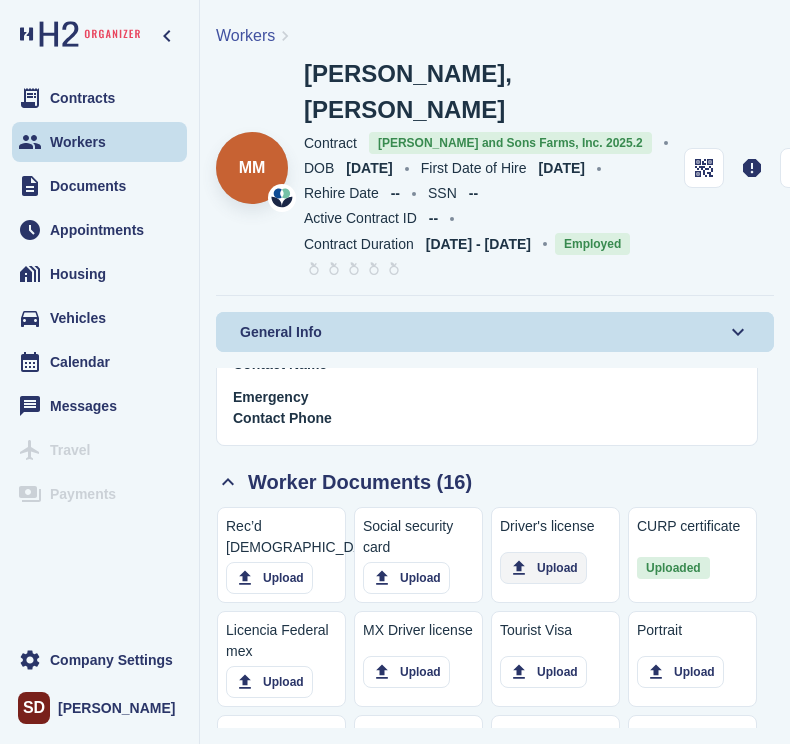 scroll, scrollTop: 2000, scrollLeft: 0, axis: vertical 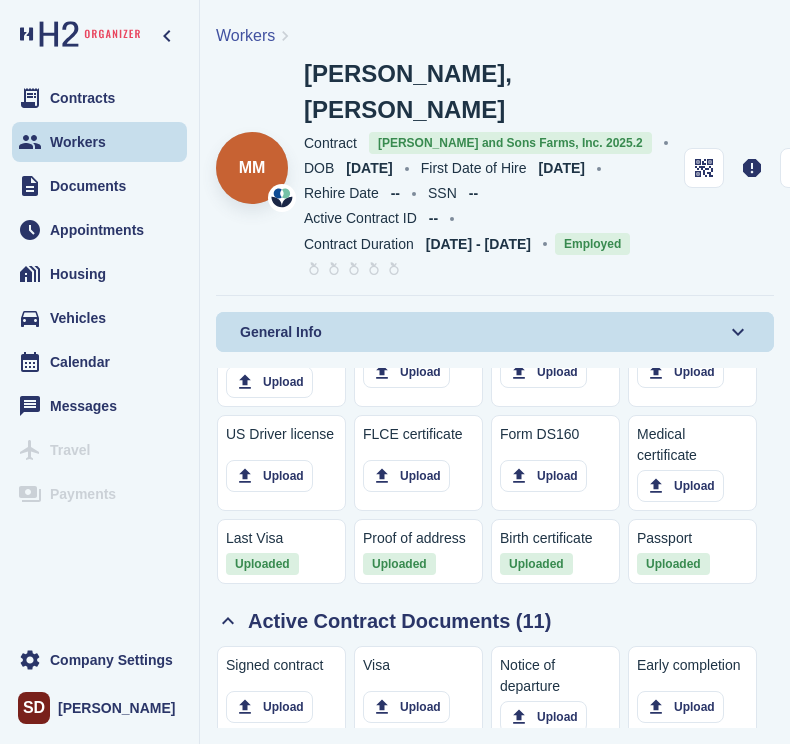 click 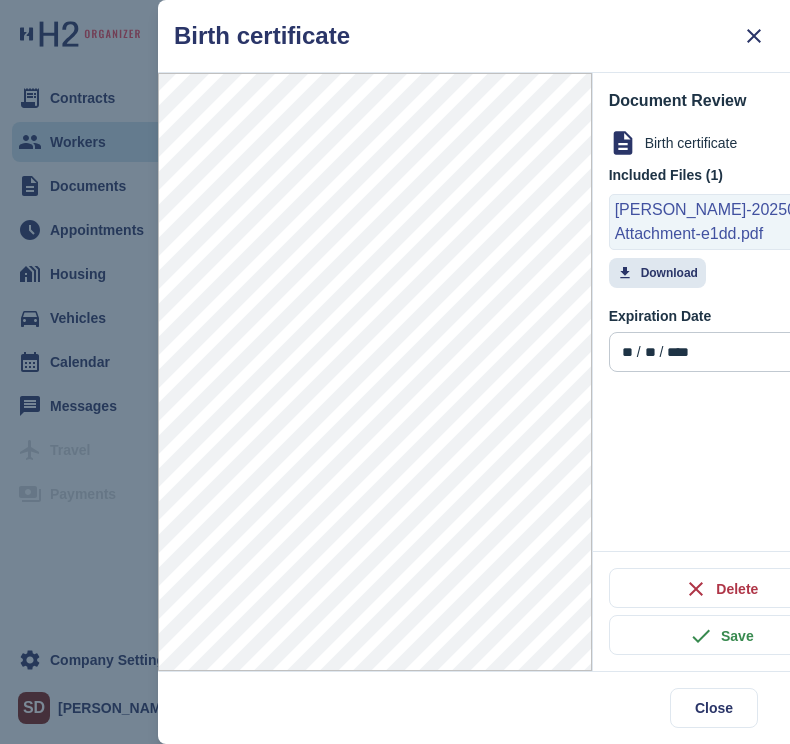 click on "[PERSON_NAME]-20250508-Attachment-e1dd.pdf" at bounding box center (721, 222) 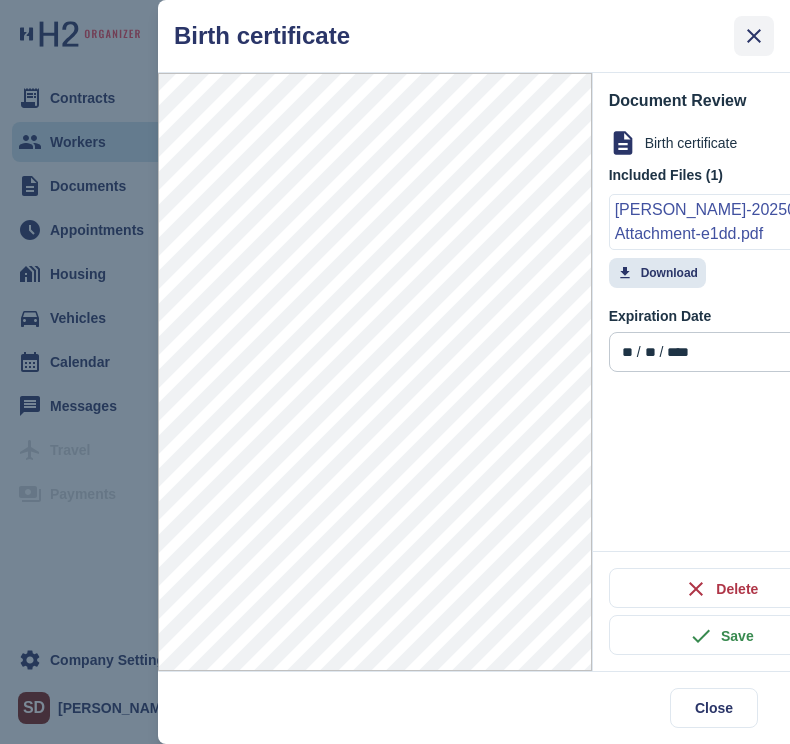 click at bounding box center (754, 36) 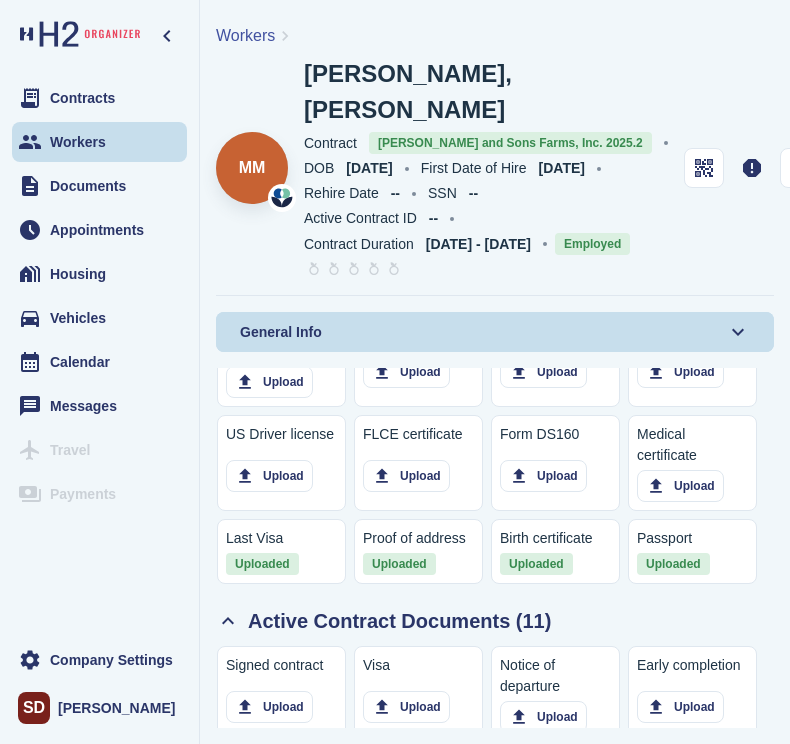 click on "Workers" at bounding box center (245, 35) 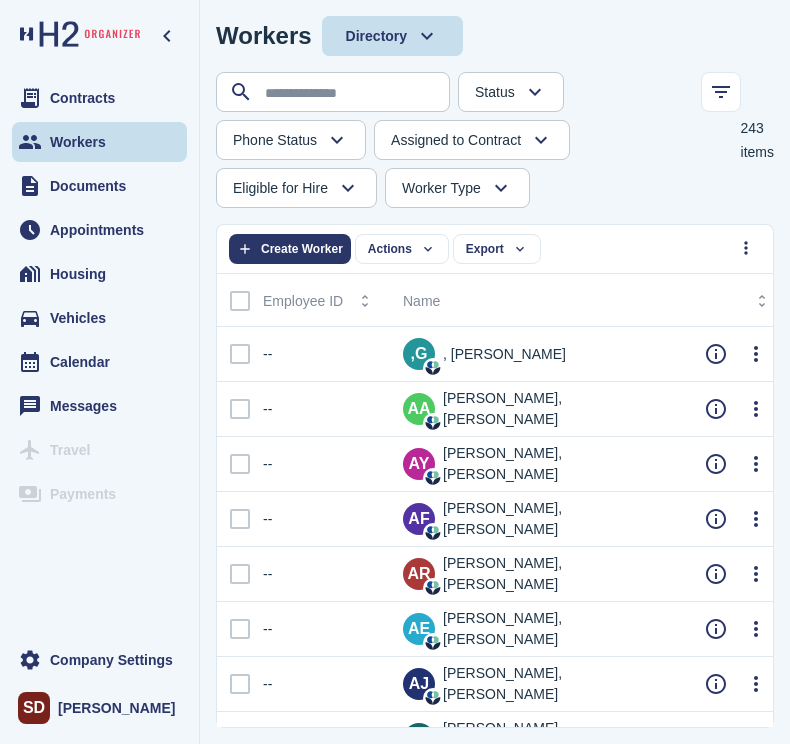 click on "Status         Absconded Assigned Available Employed End of Contract Quit     Phone Status         Unknown Pending Failed Verified     Assigned to Contract         Yes No     Eligible for Hire         Yes No     Worker Type         H2 Domestic Full-time" at bounding box center [452, 140] 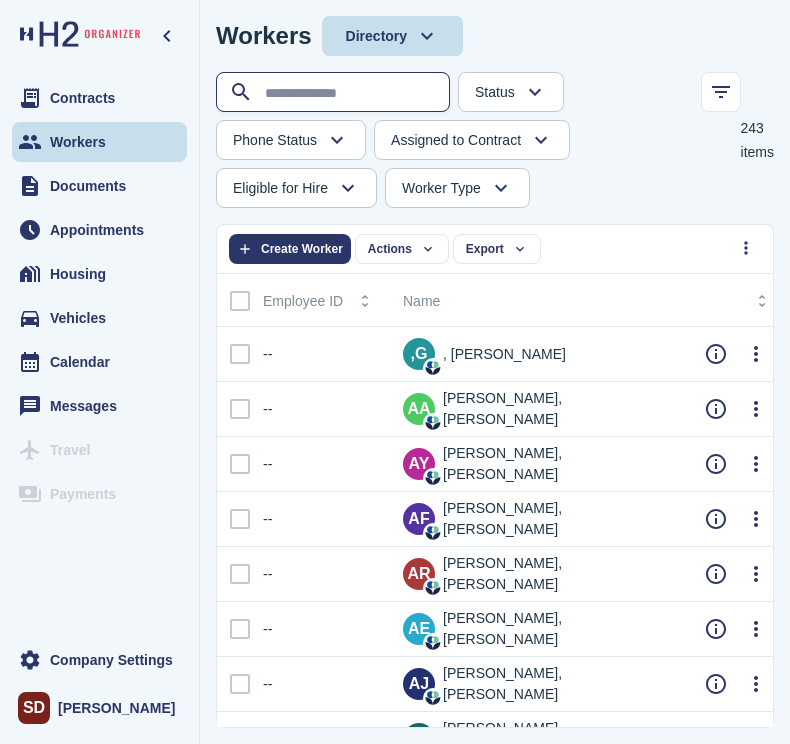 click at bounding box center (335, 93) 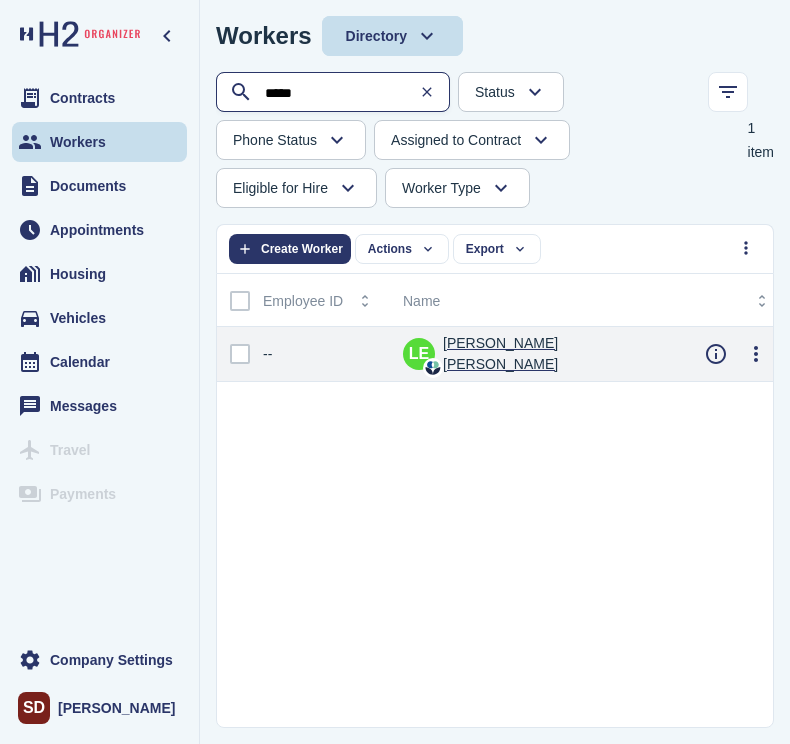 type on "****" 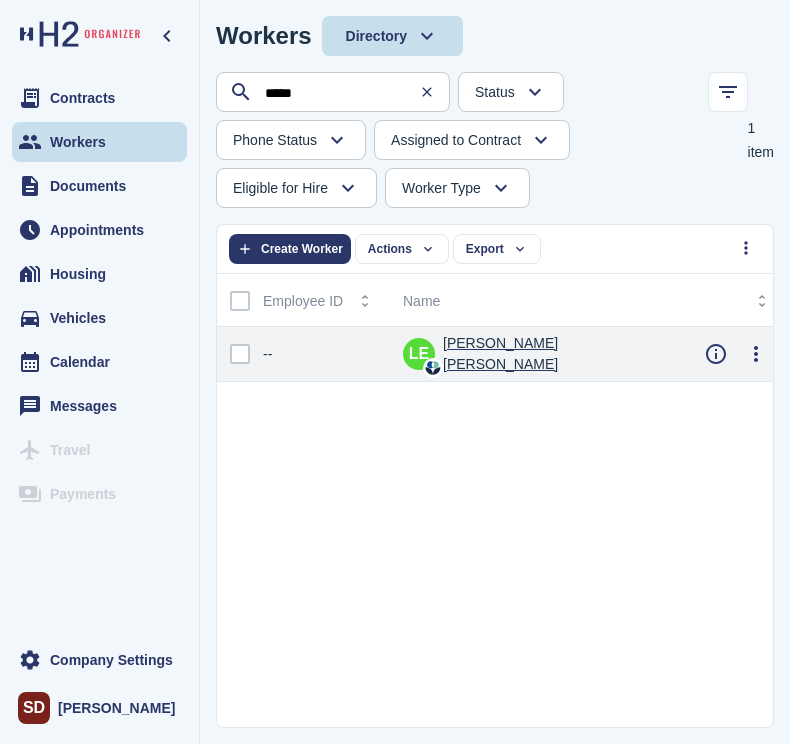 click on "[PERSON_NAME] [PERSON_NAME]" at bounding box center [558, 354] 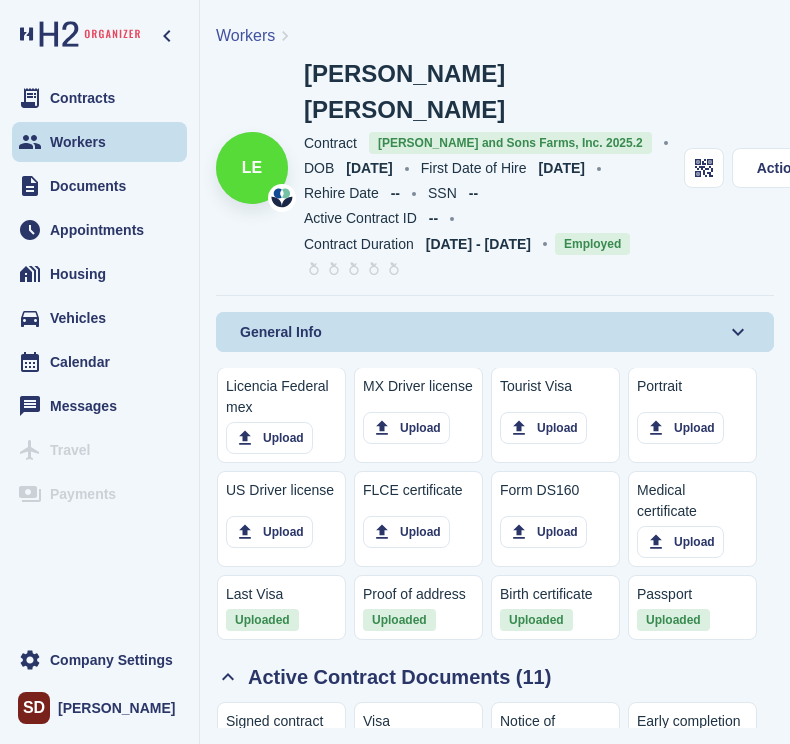 scroll, scrollTop: 2000, scrollLeft: 0, axis: vertical 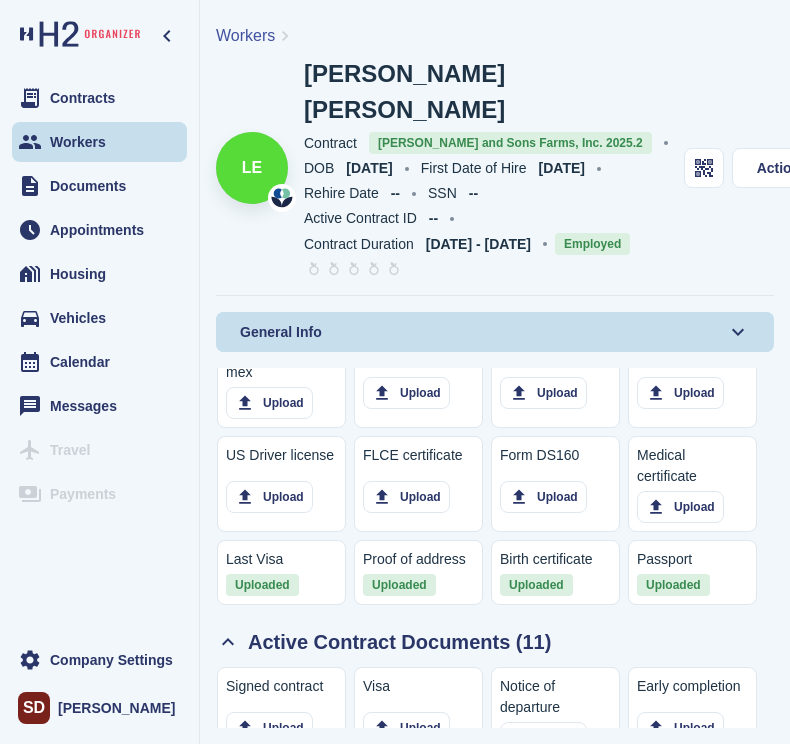 click 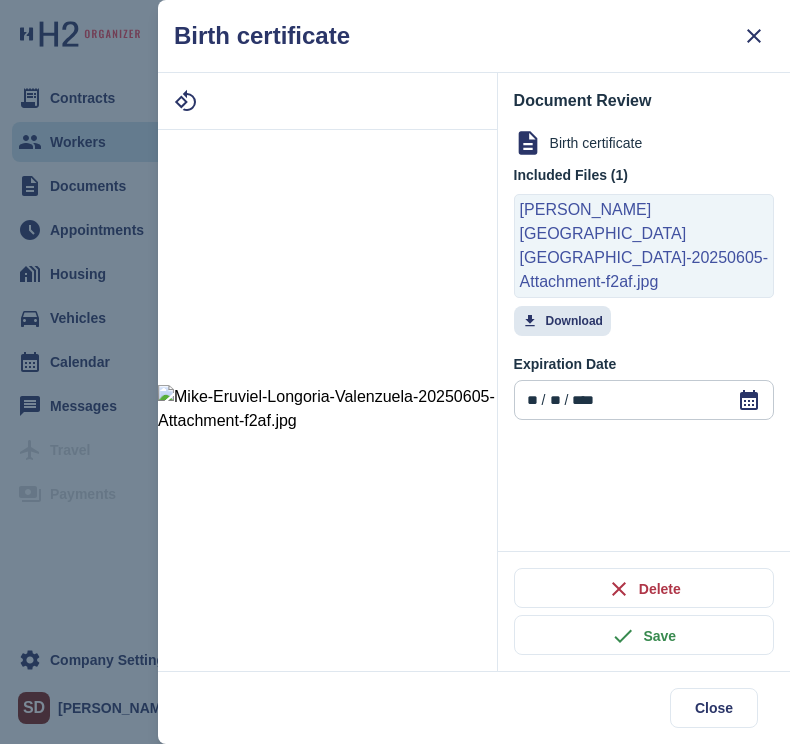 click on "[PERSON_NAME][GEOGRAPHIC_DATA][GEOGRAPHIC_DATA]-20250605-Attachment-f2af.jpg" at bounding box center (644, 246) 